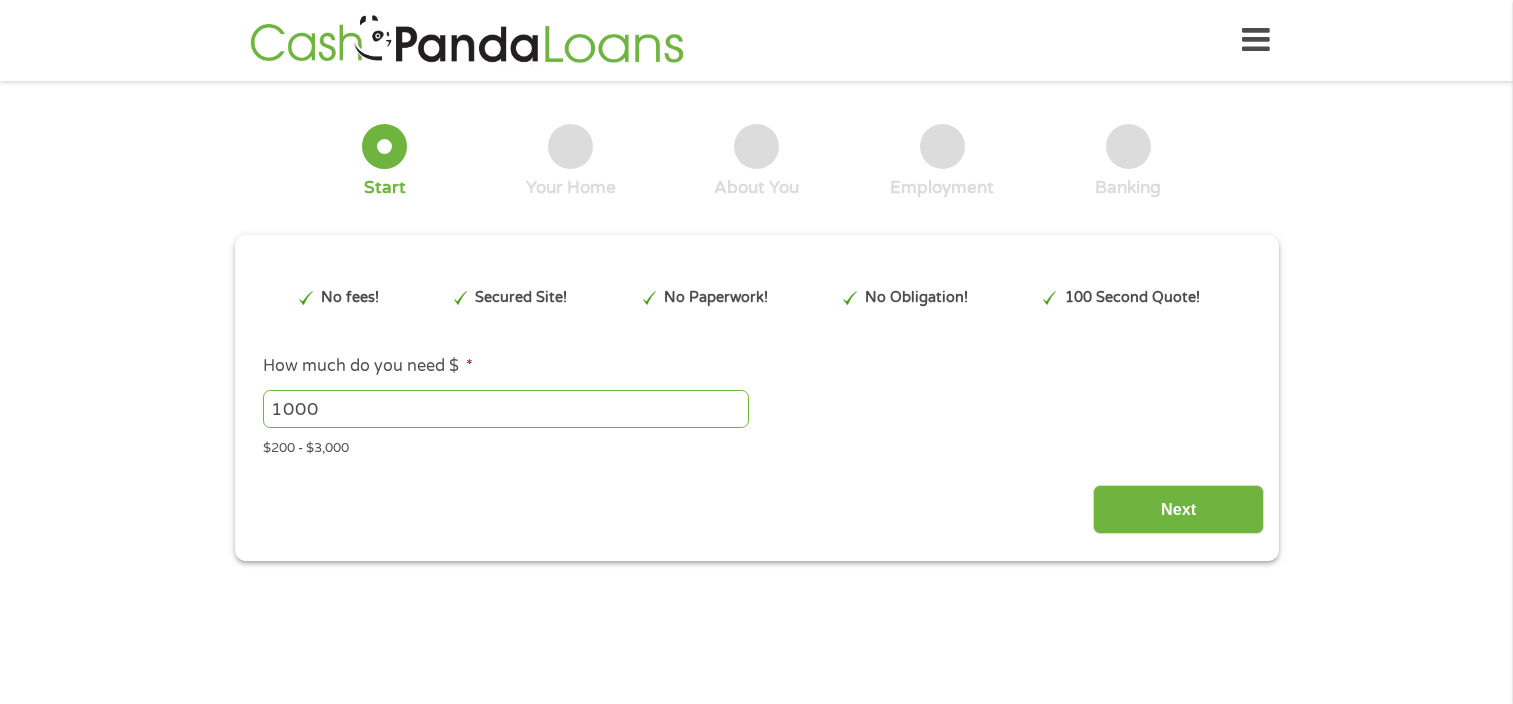 scroll, scrollTop: 0, scrollLeft: 0, axis: both 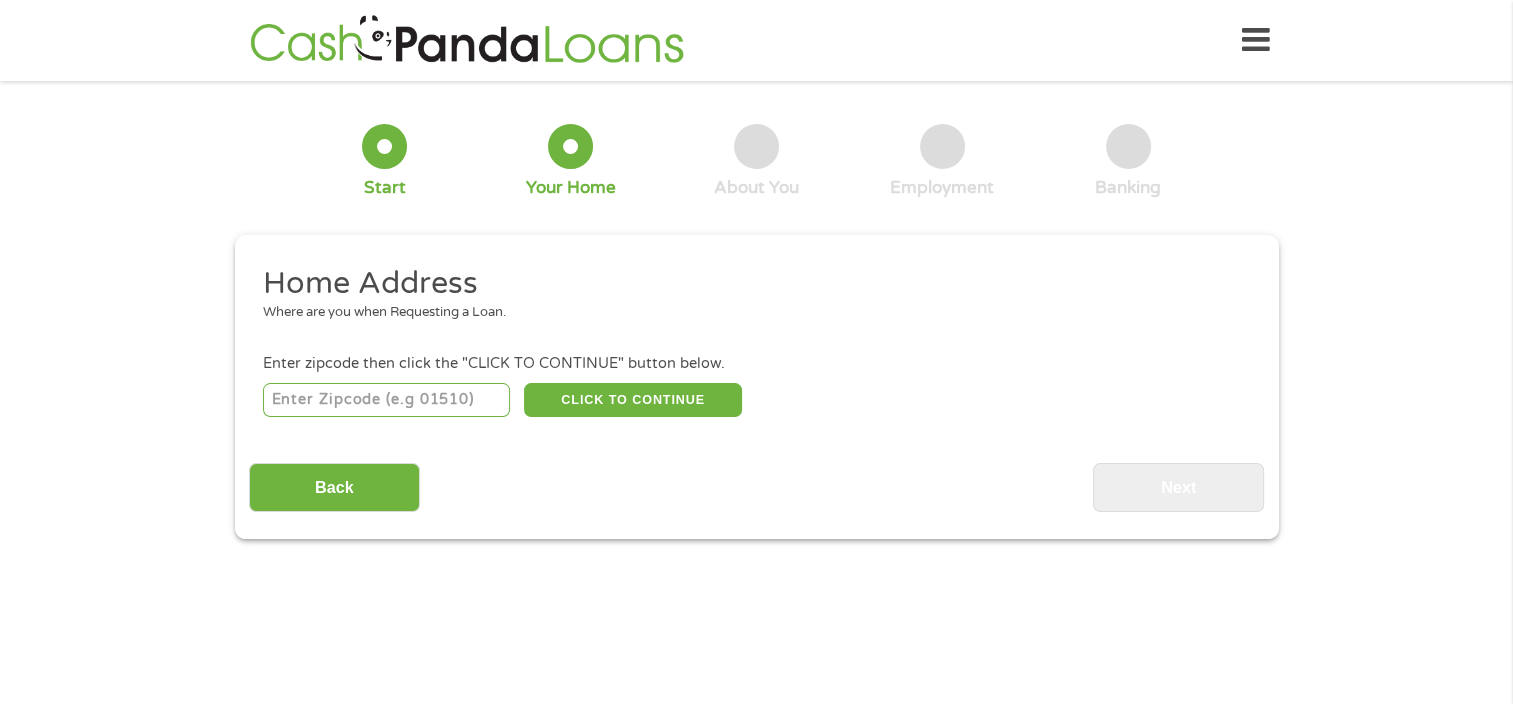 click at bounding box center (386, 400) 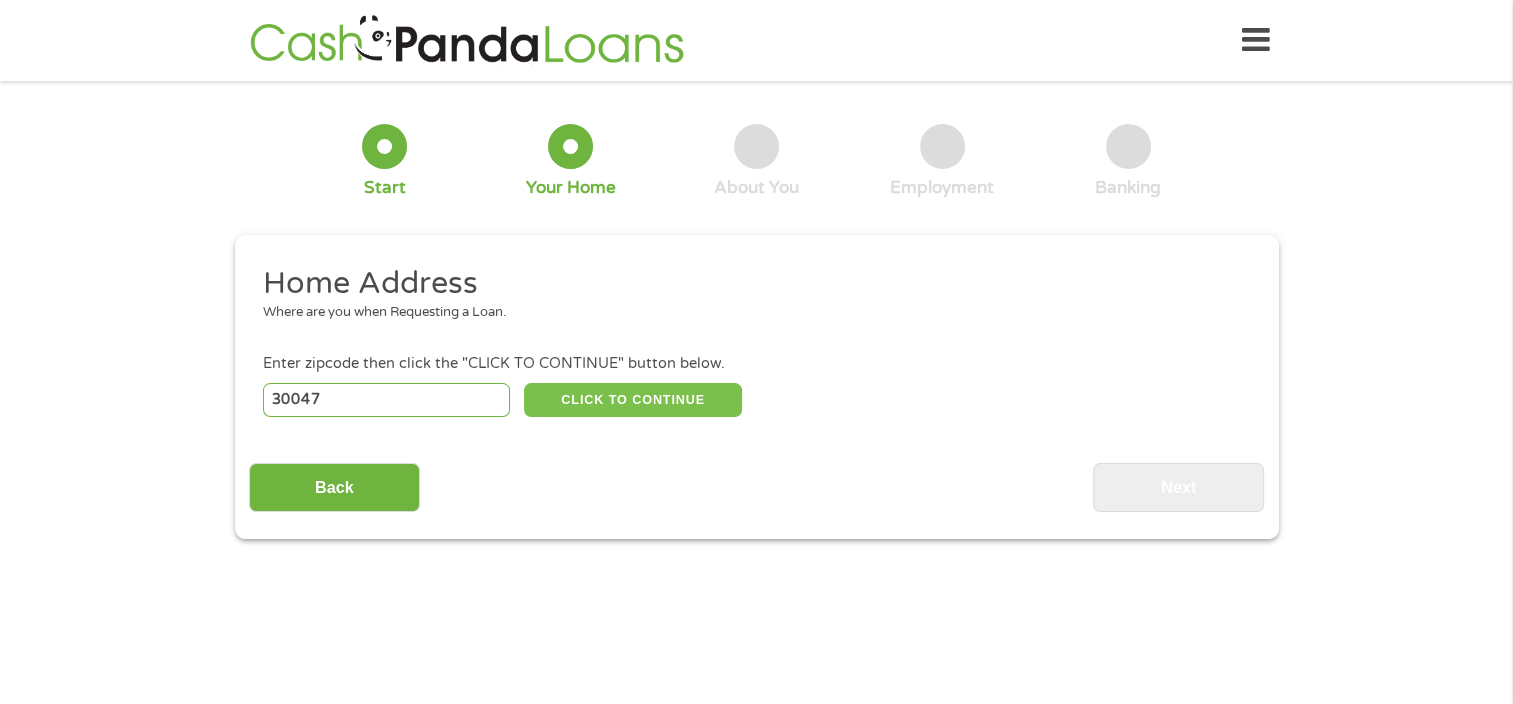 type on "30047" 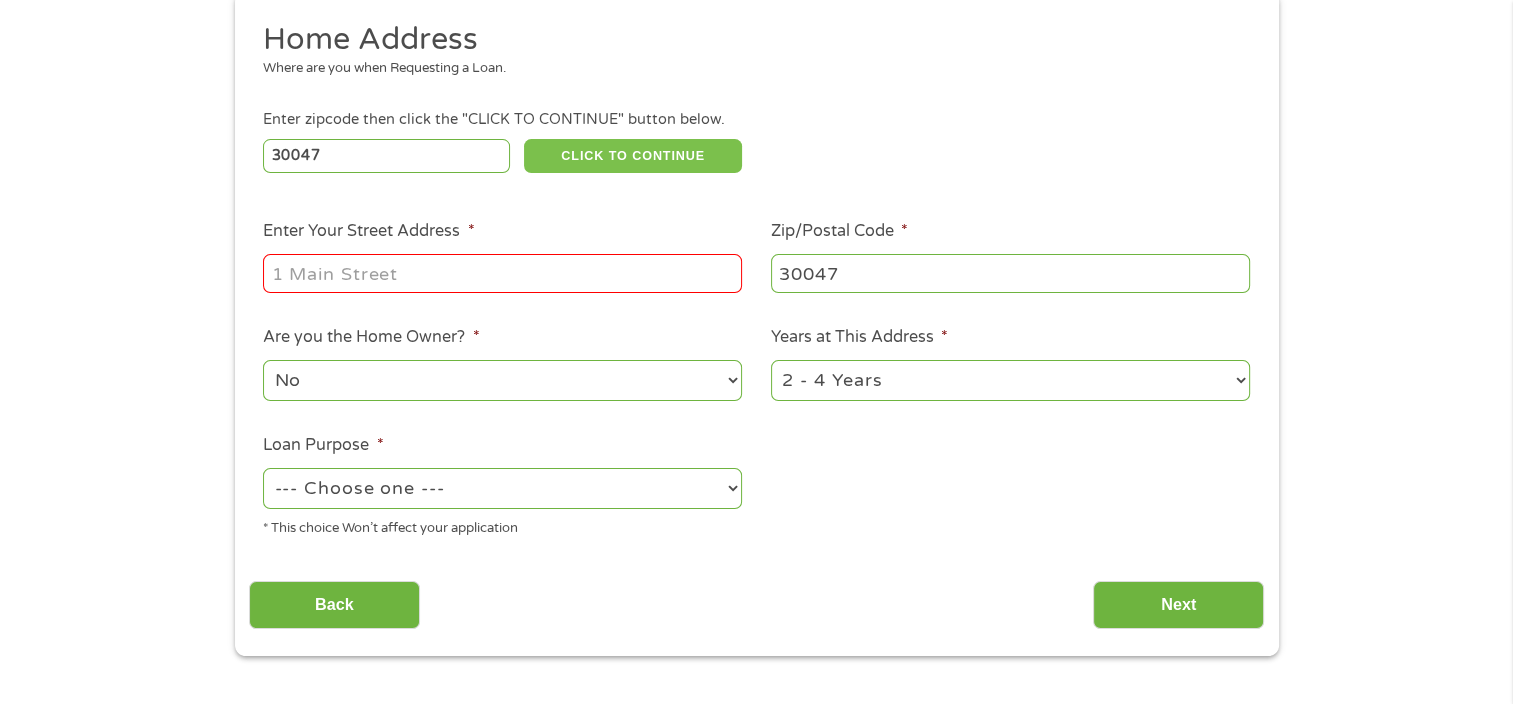 scroll, scrollTop: 300, scrollLeft: 0, axis: vertical 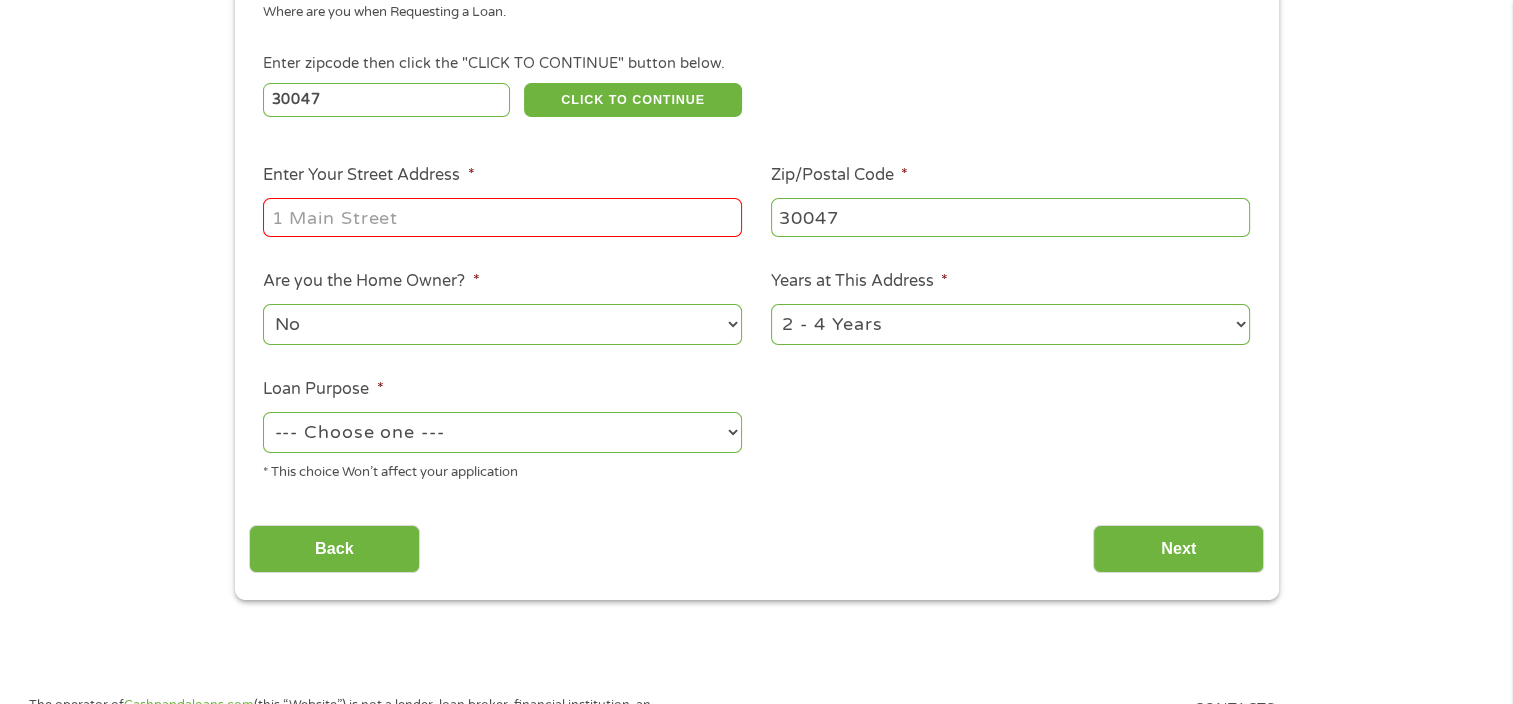 click on "Enter Your Street Address *" at bounding box center (502, 217) 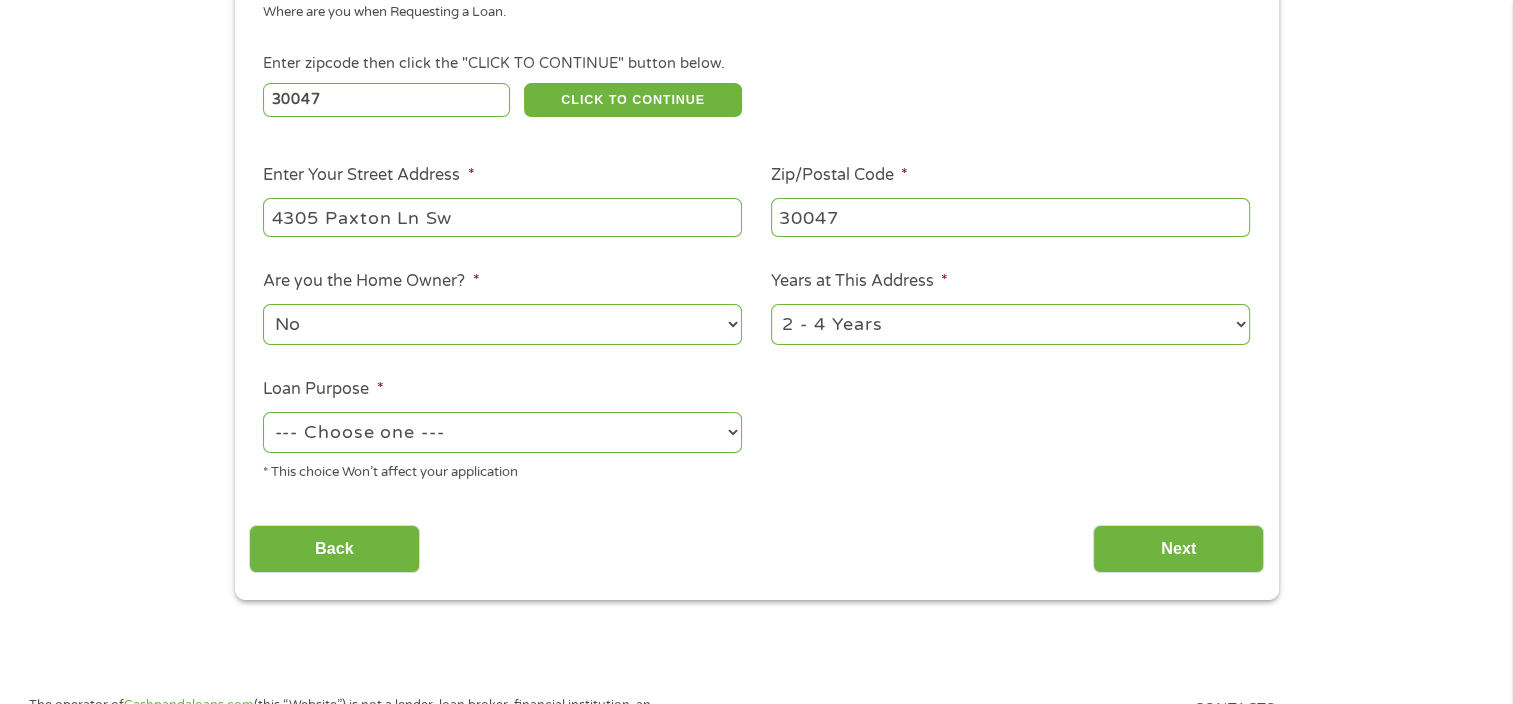 type on "4305 Paxton Ln Sw" 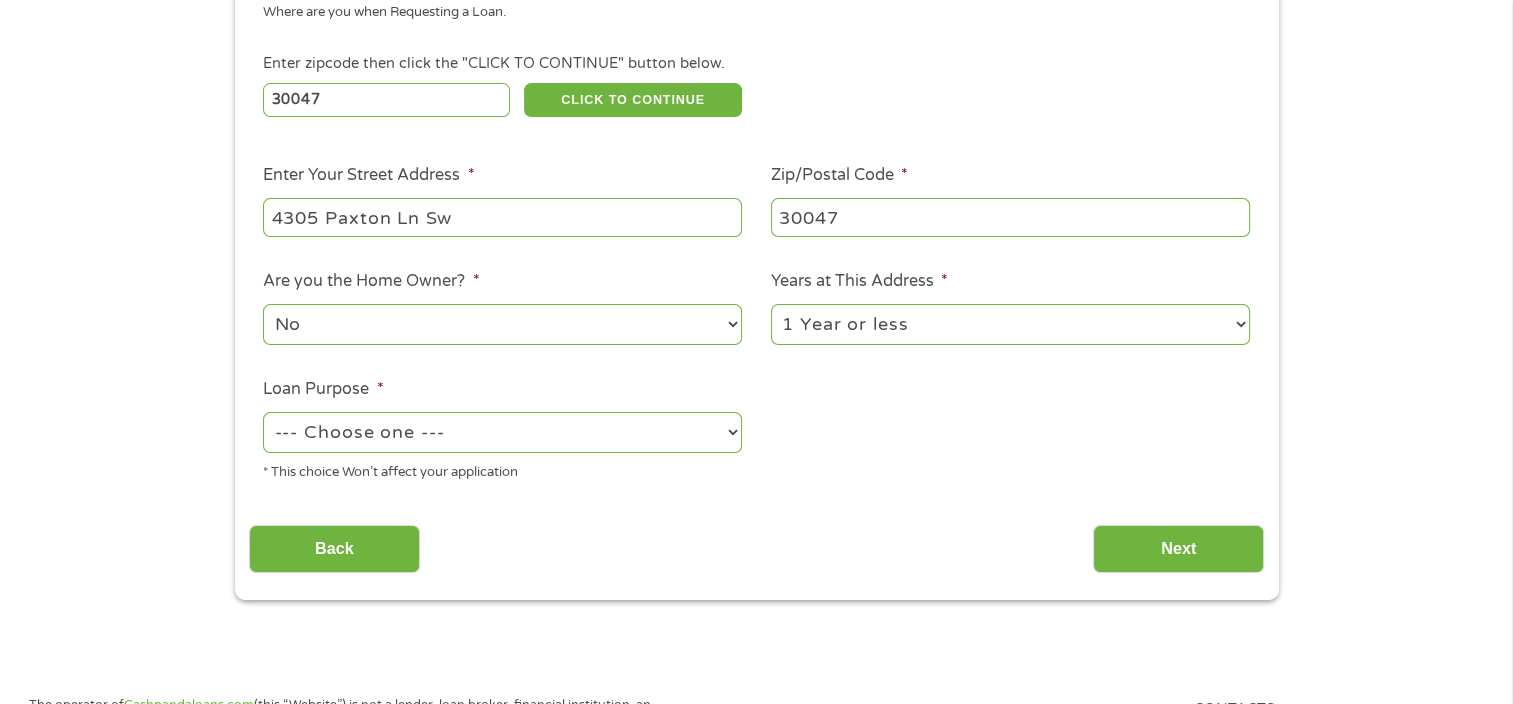 click on "1 Year or less 1 - 2 Years 2 - 4 Years Over 4 Years" at bounding box center [1010, 324] 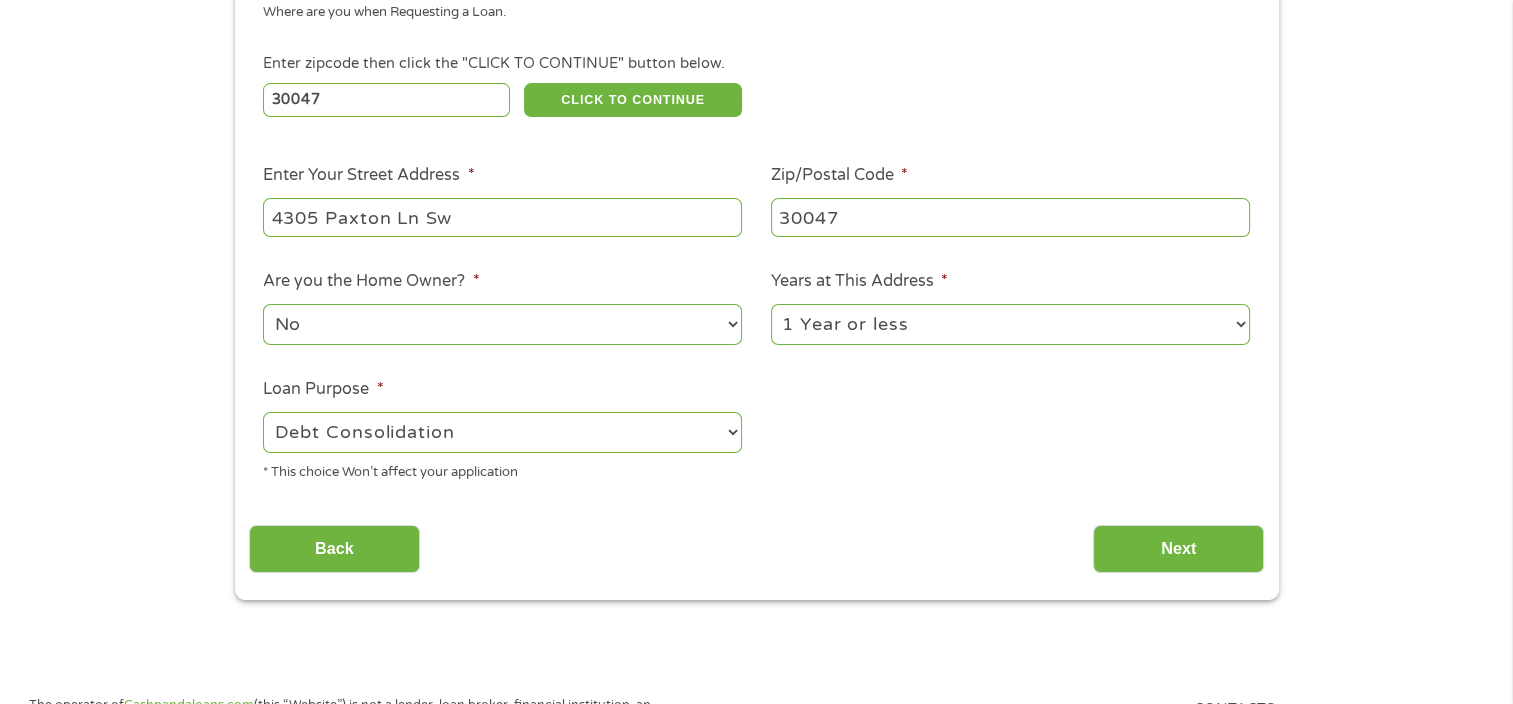 click on "--- Choose one --- Pay Bills Debt Consolidation Home Improvement Major Purchase Car Loan Short Term Cash Medical Expenses Other" at bounding box center [502, 432] 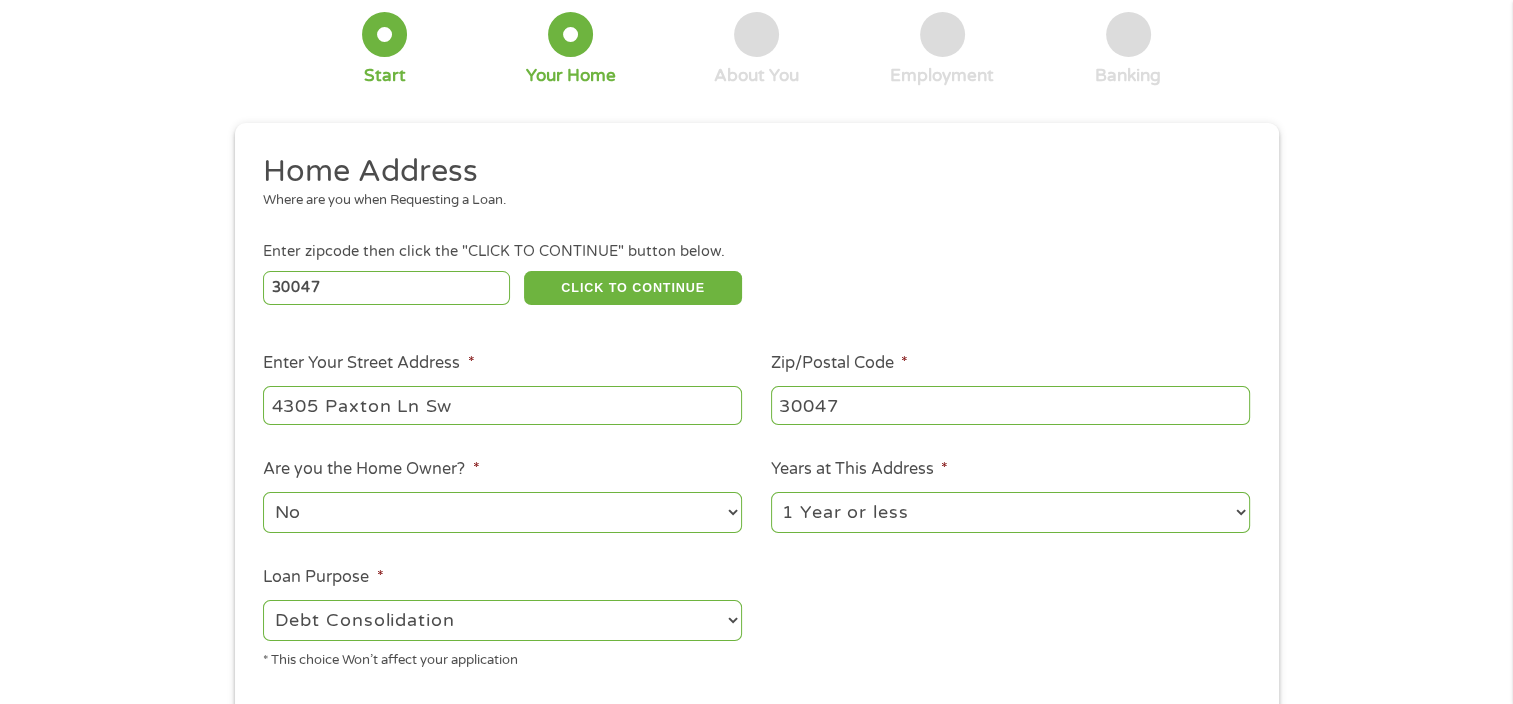 scroll, scrollTop: 400, scrollLeft: 0, axis: vertical 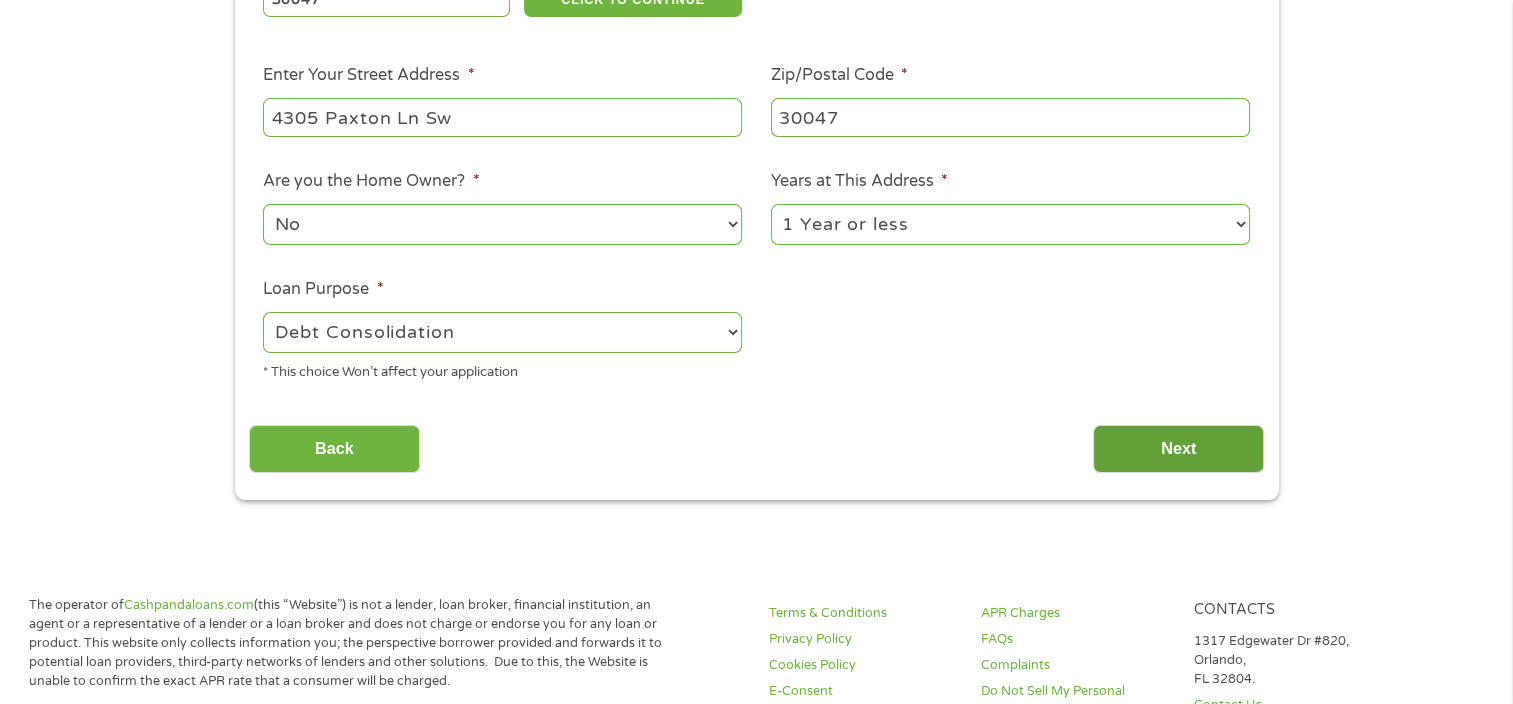 click on "Next" at bounding box center (1178, 449) 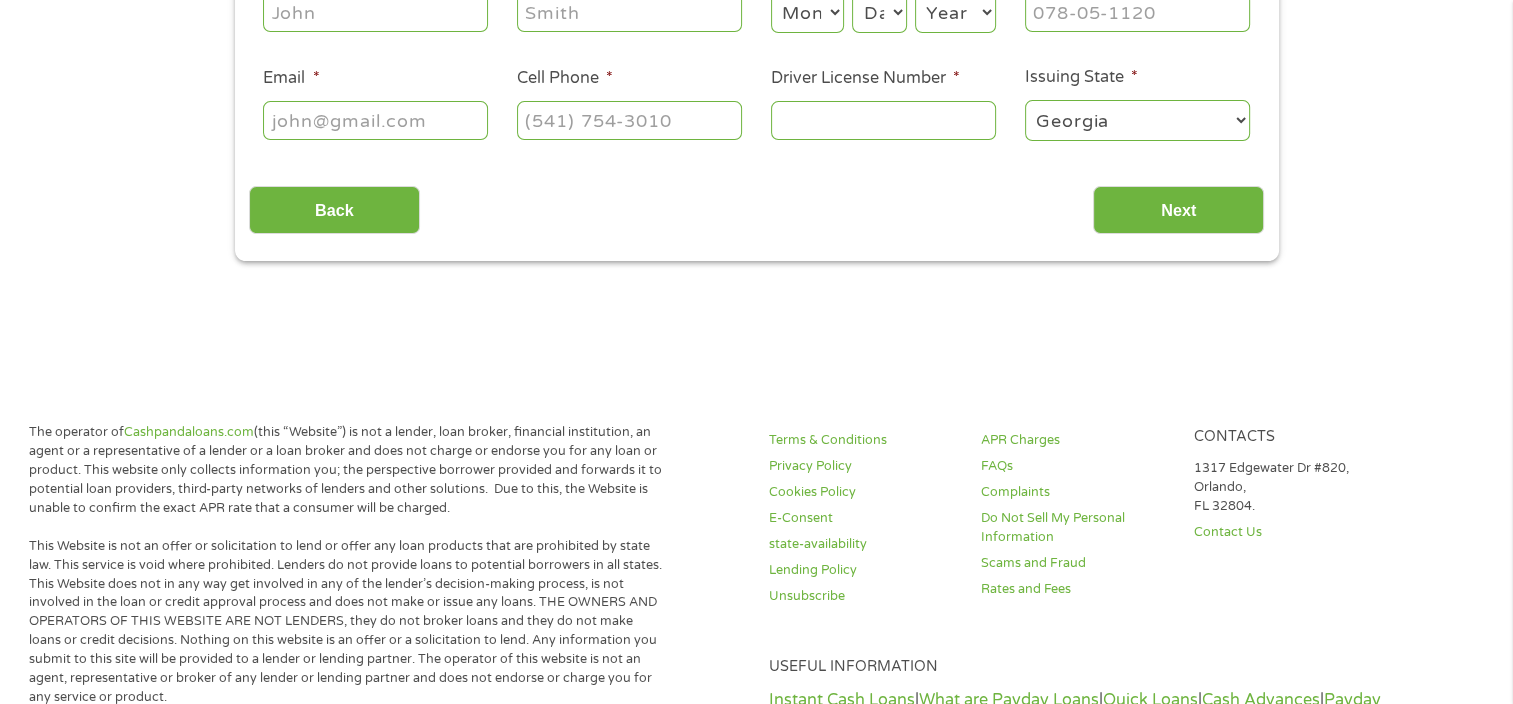 scroll, scrollTop: 8, scrollLeft: 8, axis: both 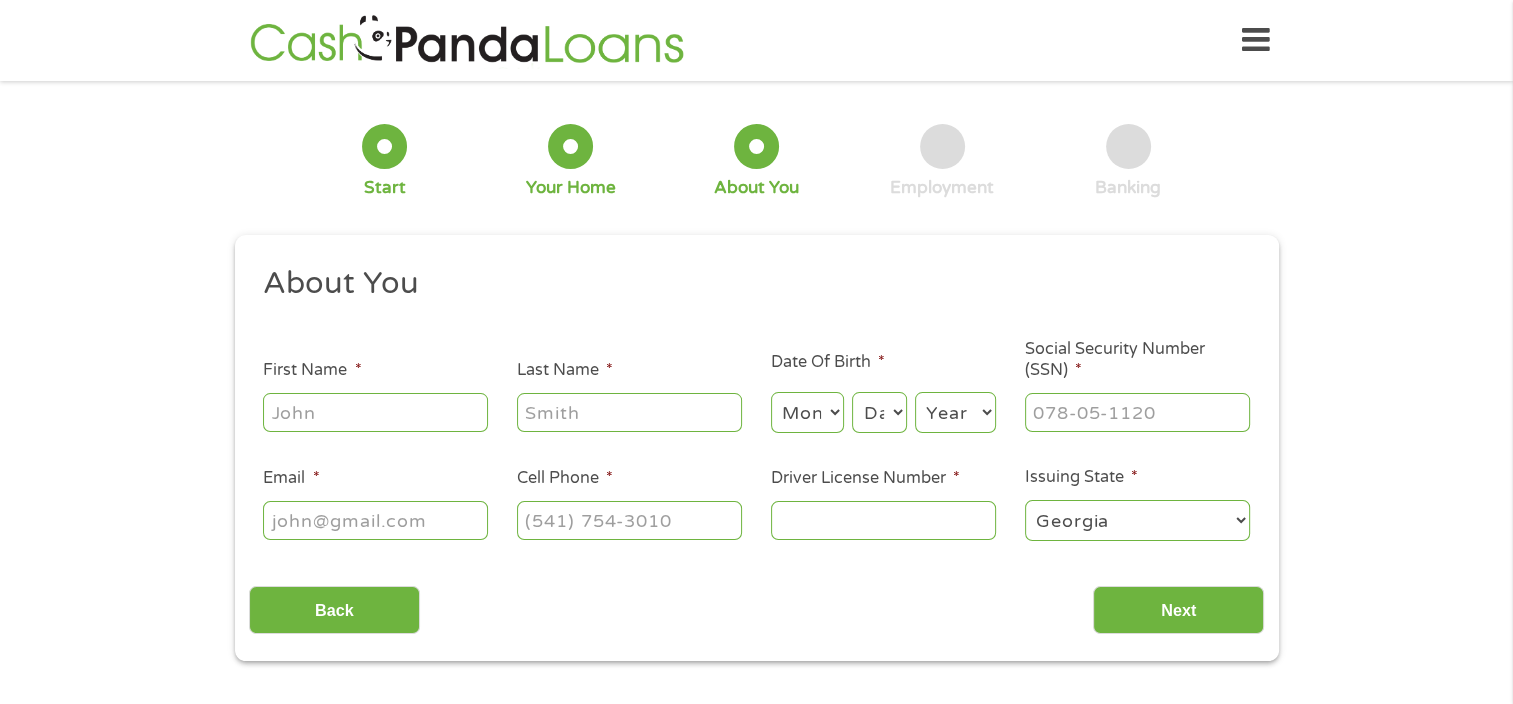 click on "First Name *" at bounding box center [375, 412] 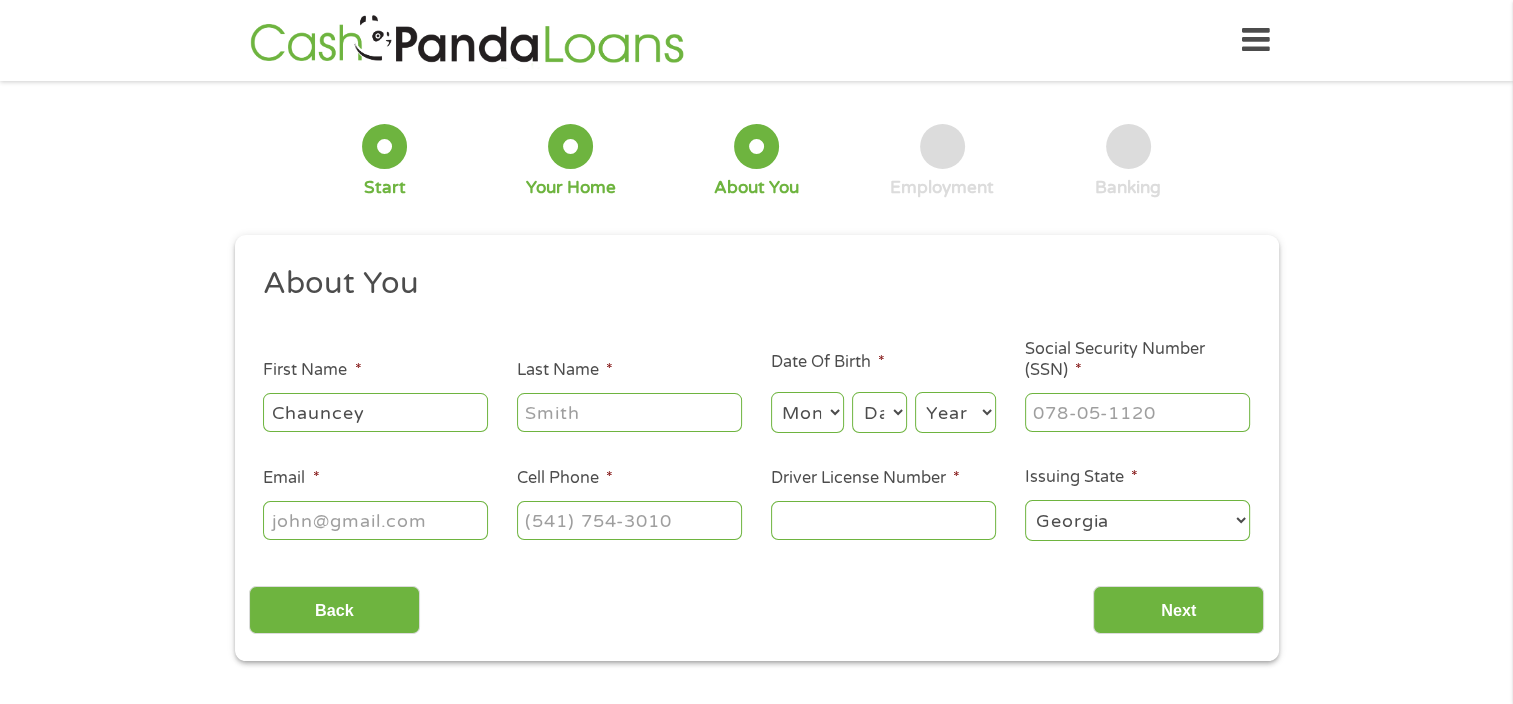 type on "Chauncey" 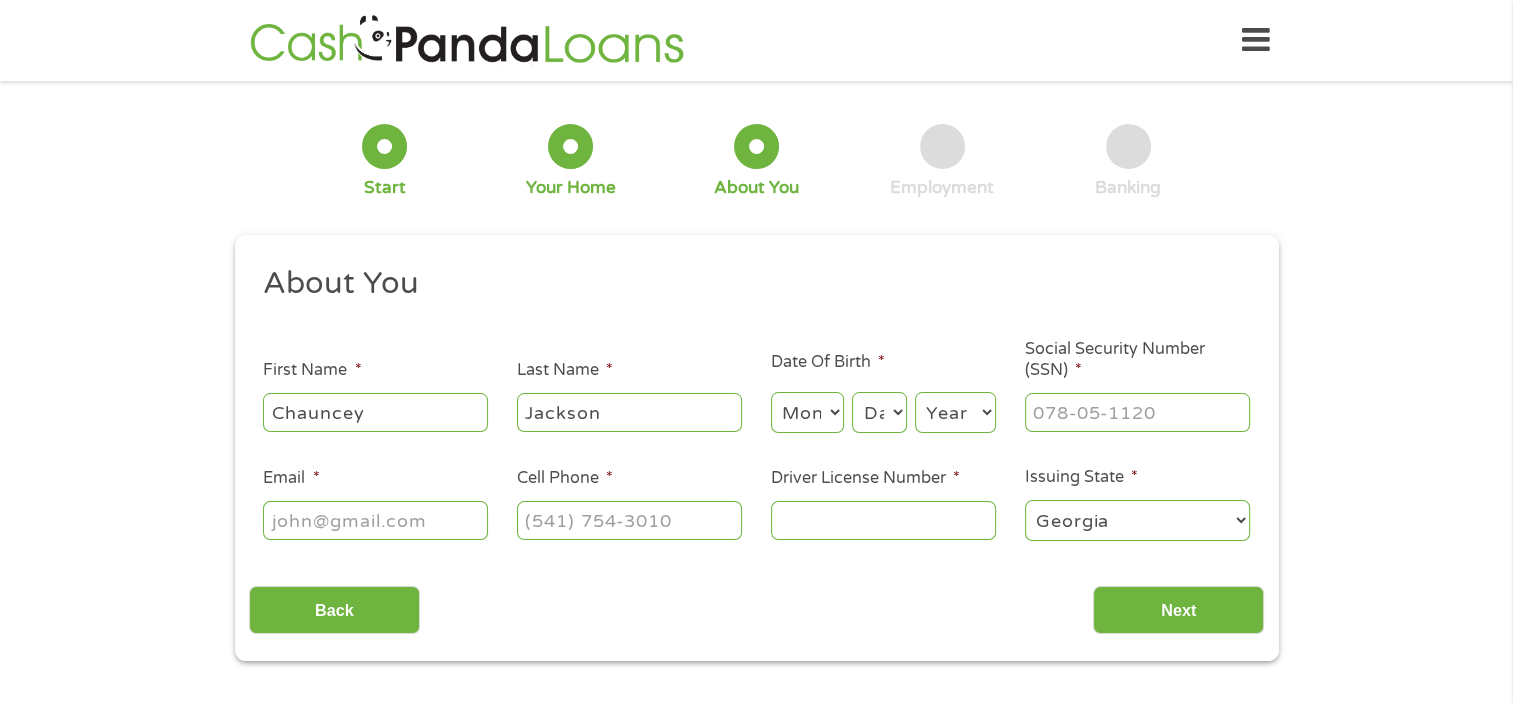 type on "Jackson" 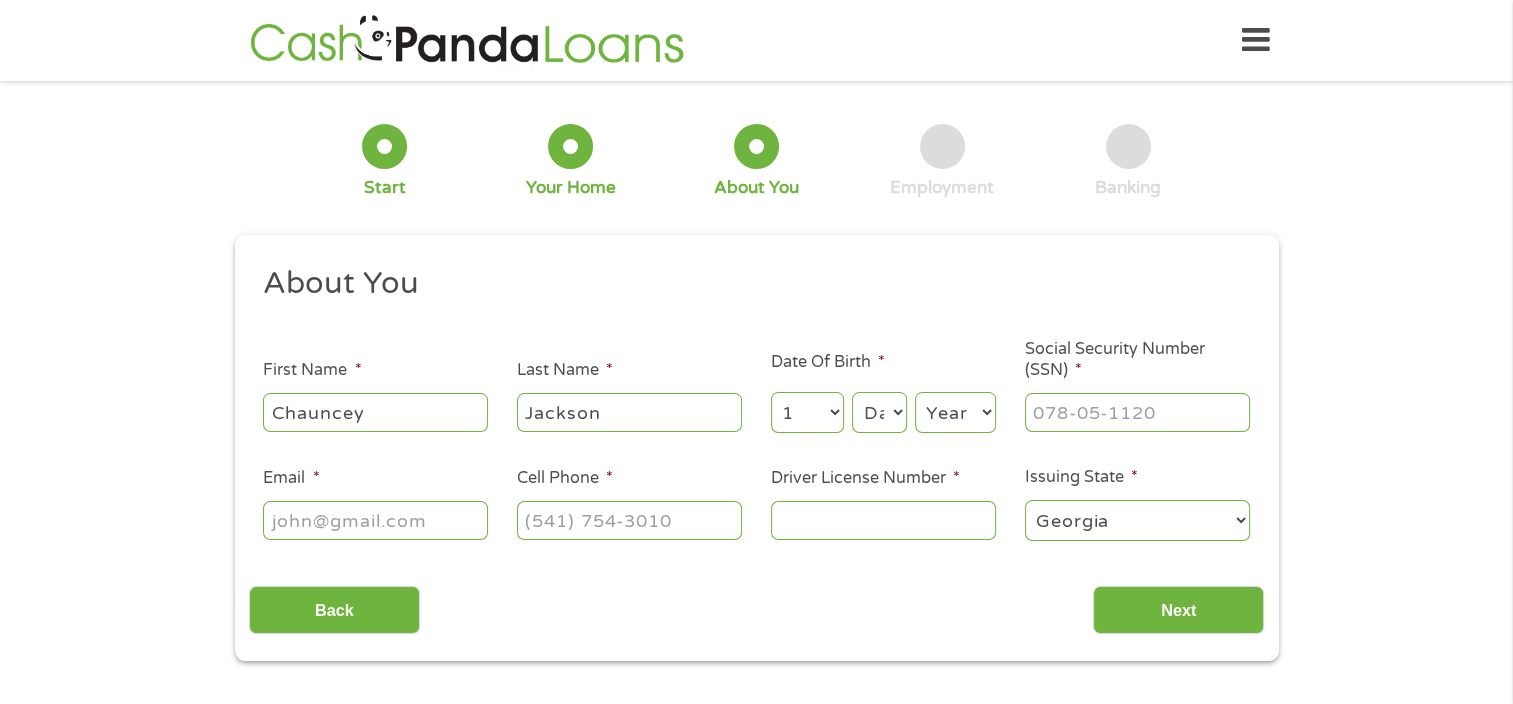 select on "12" 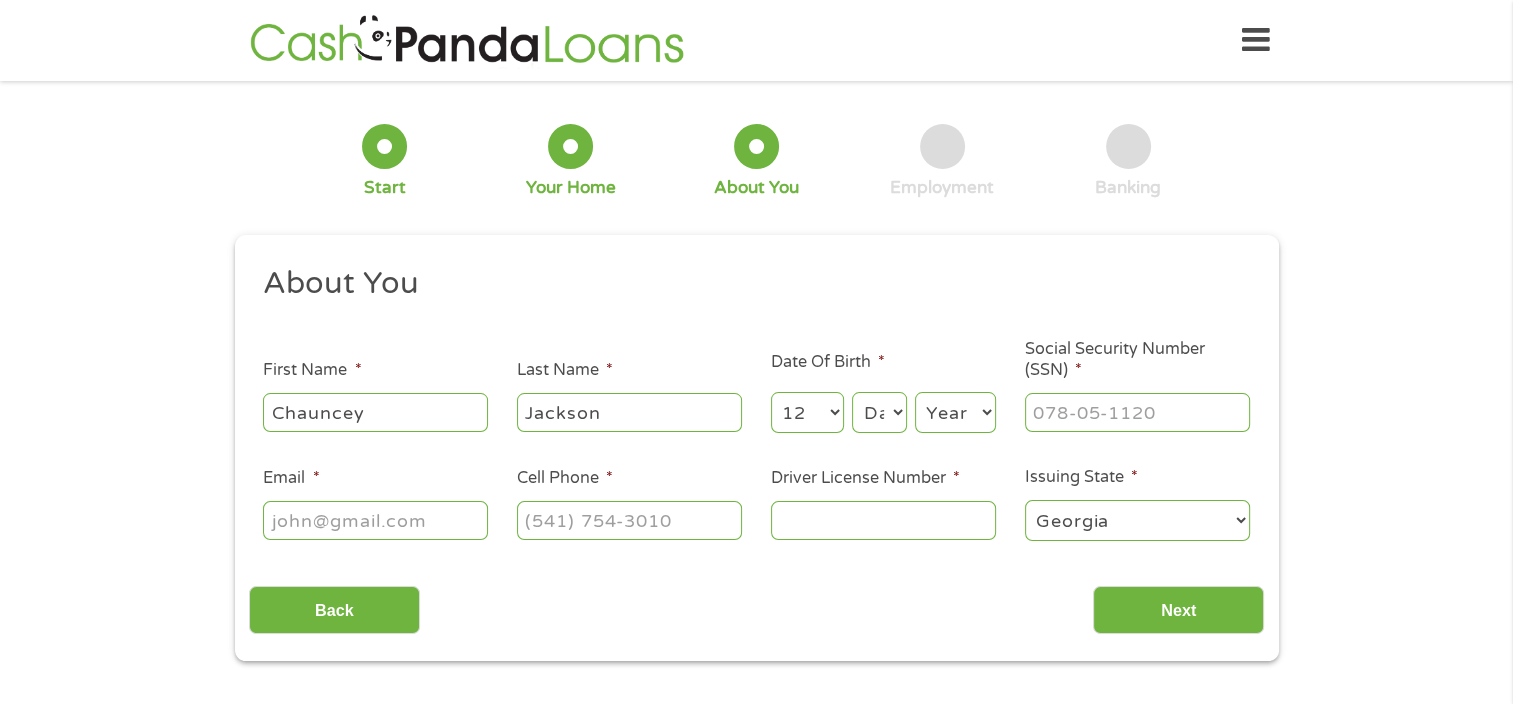 click on "Month 1 2 3 4 5 6 7 8 9 10 11 12" at bounding box center [807, 412] 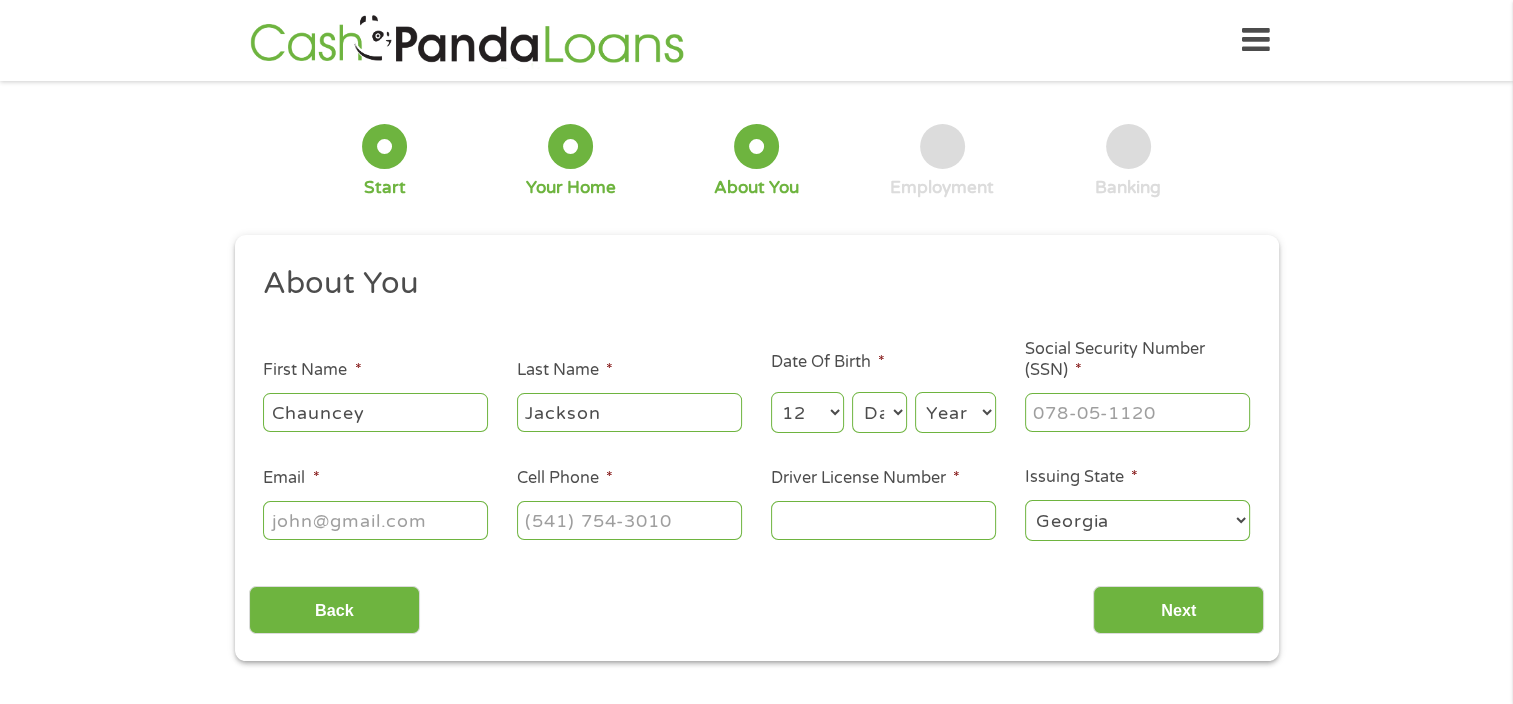 select on "1" 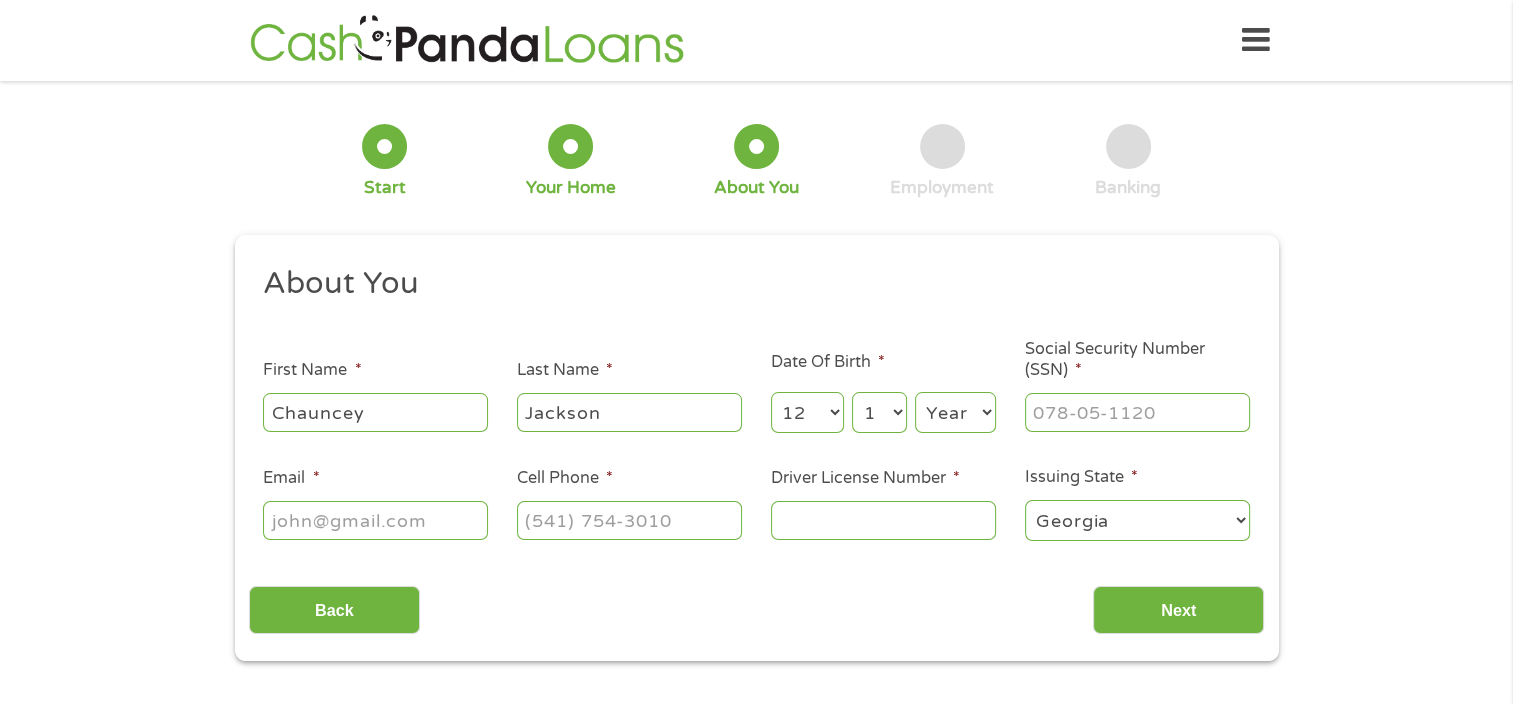 click on "Day 1 2 3 4 5 6 7 8 9 10 11 12 13 14 15 16 17 18 19 20 21 22 23 24 25 26 27 28 29 30 31" at bounding box center (879, 412) 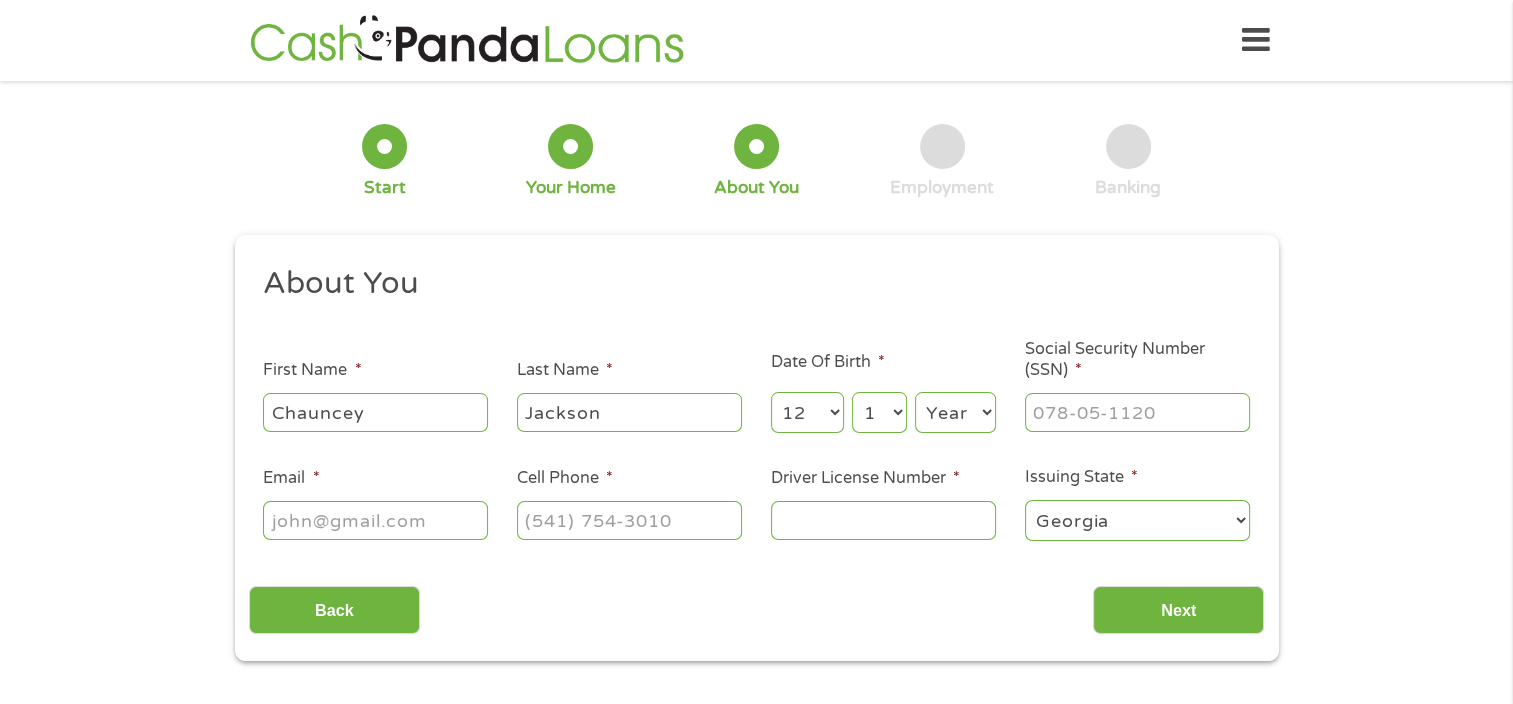 select on "1985" 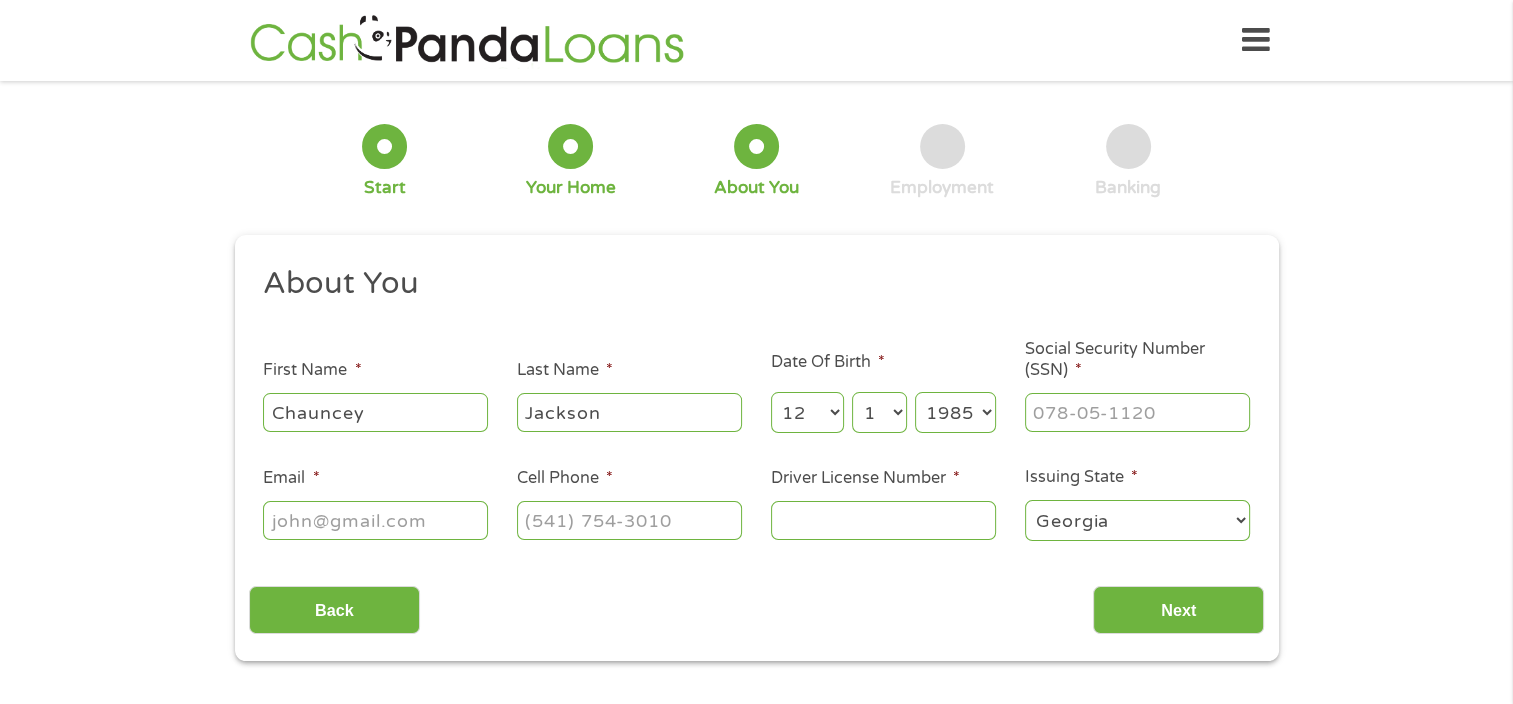 click on "Year 2007 2006 2005 2004 2003 2002 2001 2000 1999 1998 1997 1996 1995 1994 1993 1992 1991 1990 1989 1988 1987 1986 1985 1984 1983 1982 1981 1980 1979 1978 1977 1976 1975 1974 1973 1972 1971 1970 1969 1968 1967 1966 1965 1964 1963 1962 1961 1960 1959 1958 1957 1956 1955 1954 1953 1952 1951 1950 1949 1948 1947 1946 1945 1944 1943 1942 1941 1940 1939 1938 1937 1936 1935 1934 1933 1932 1931 1930 1929 1928 1927 1926 1925 1924 1923 1922 1921 1920" at bounding box center [955, 412] 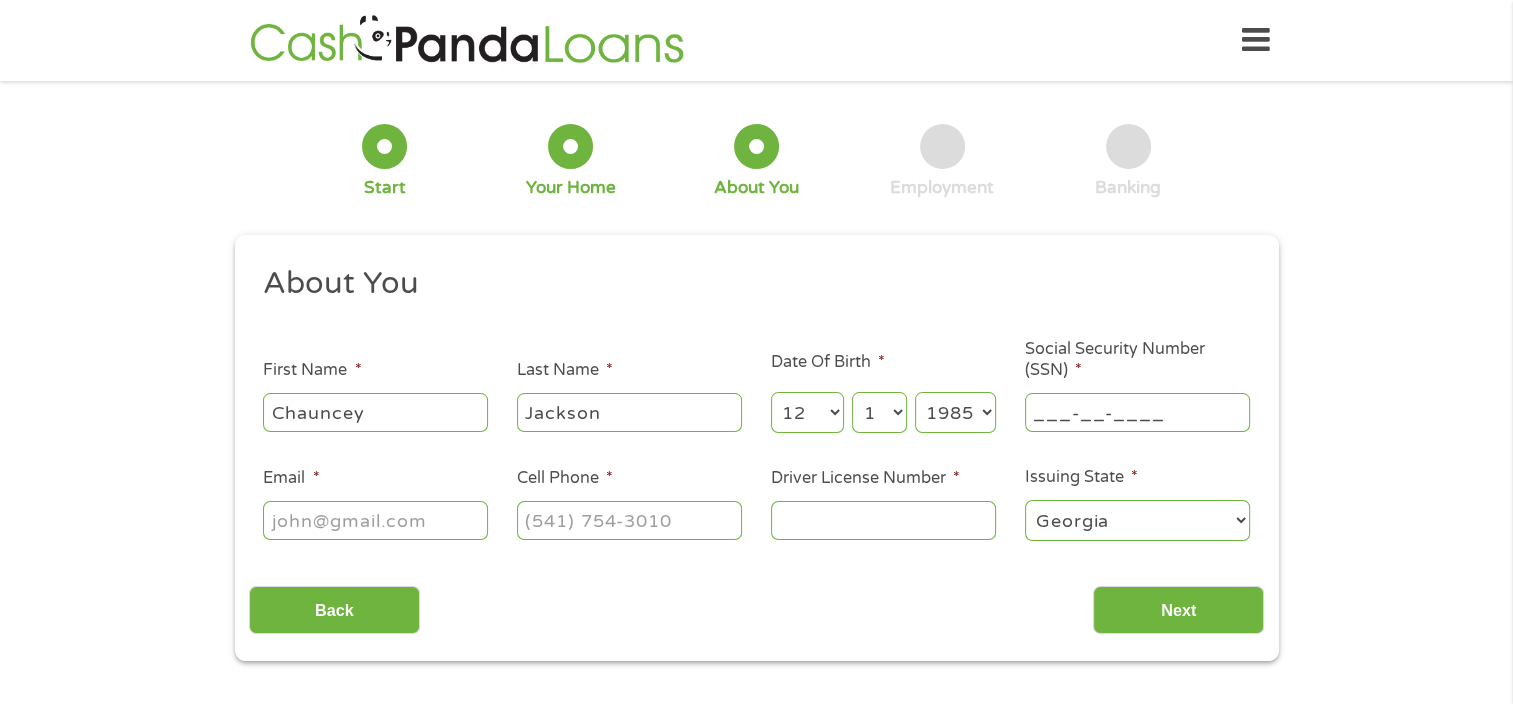 click on "___-__-____" at bounding box center [1137, 412] 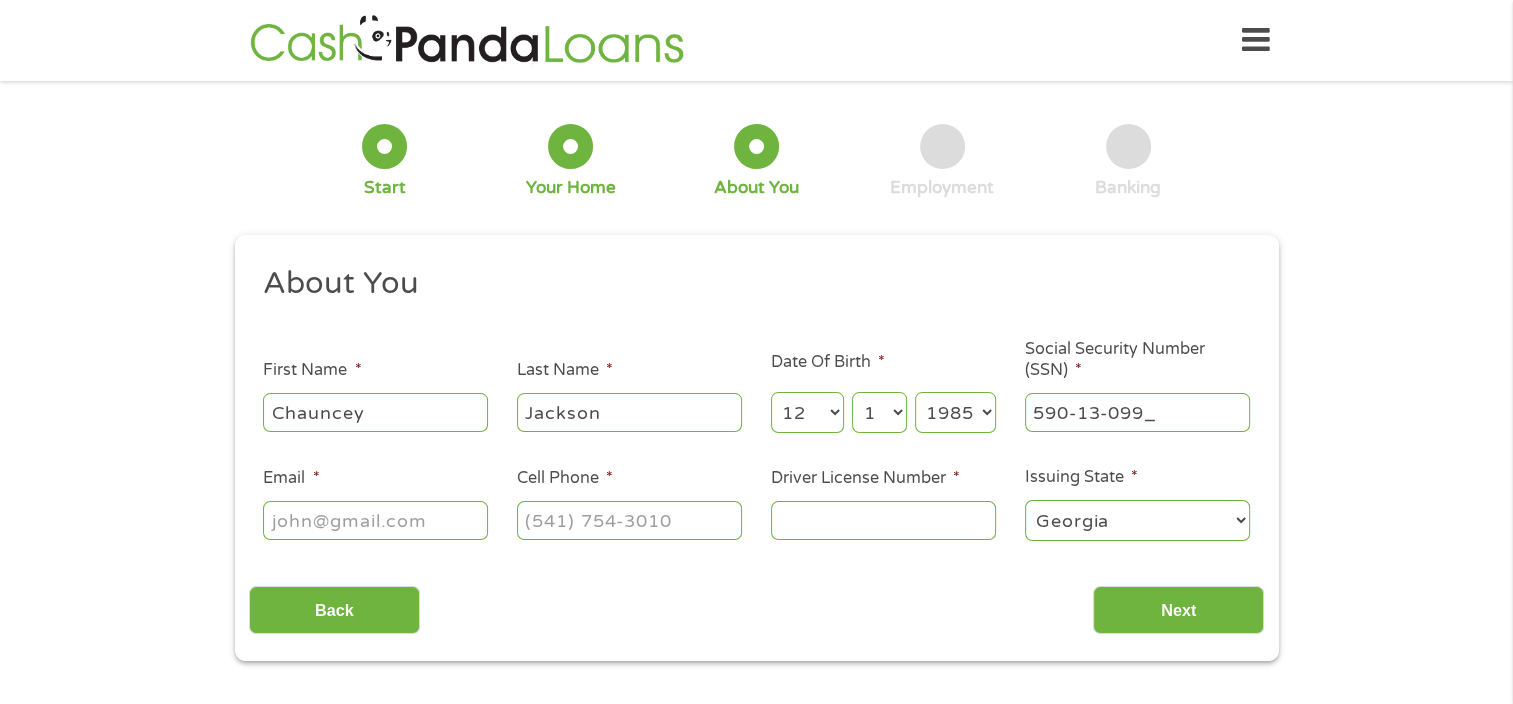 type on "590-13-0990" 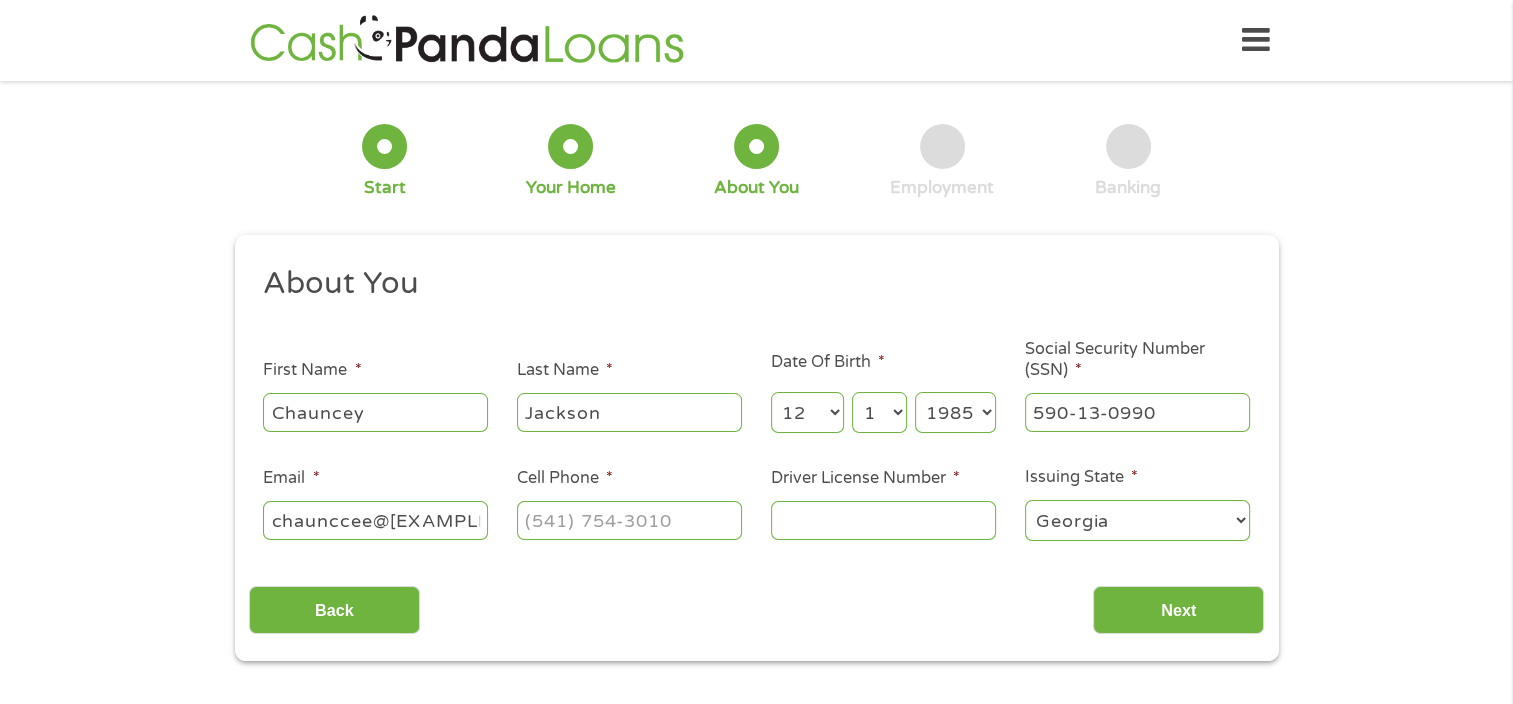 scroll, scrollTop: 0, scrollLeft: 7, axis: horizontal 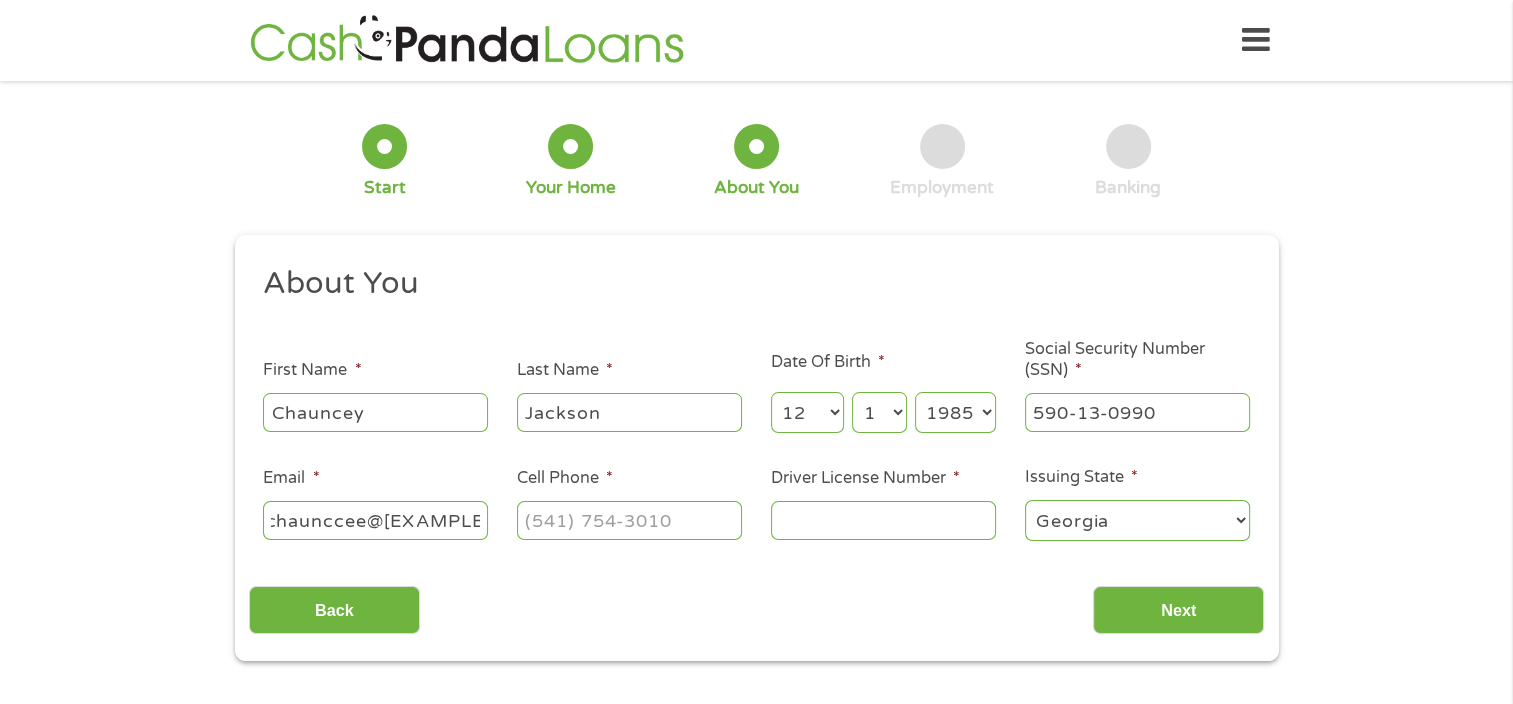 type on "chaunccee@[EXAMPLE.COM]" 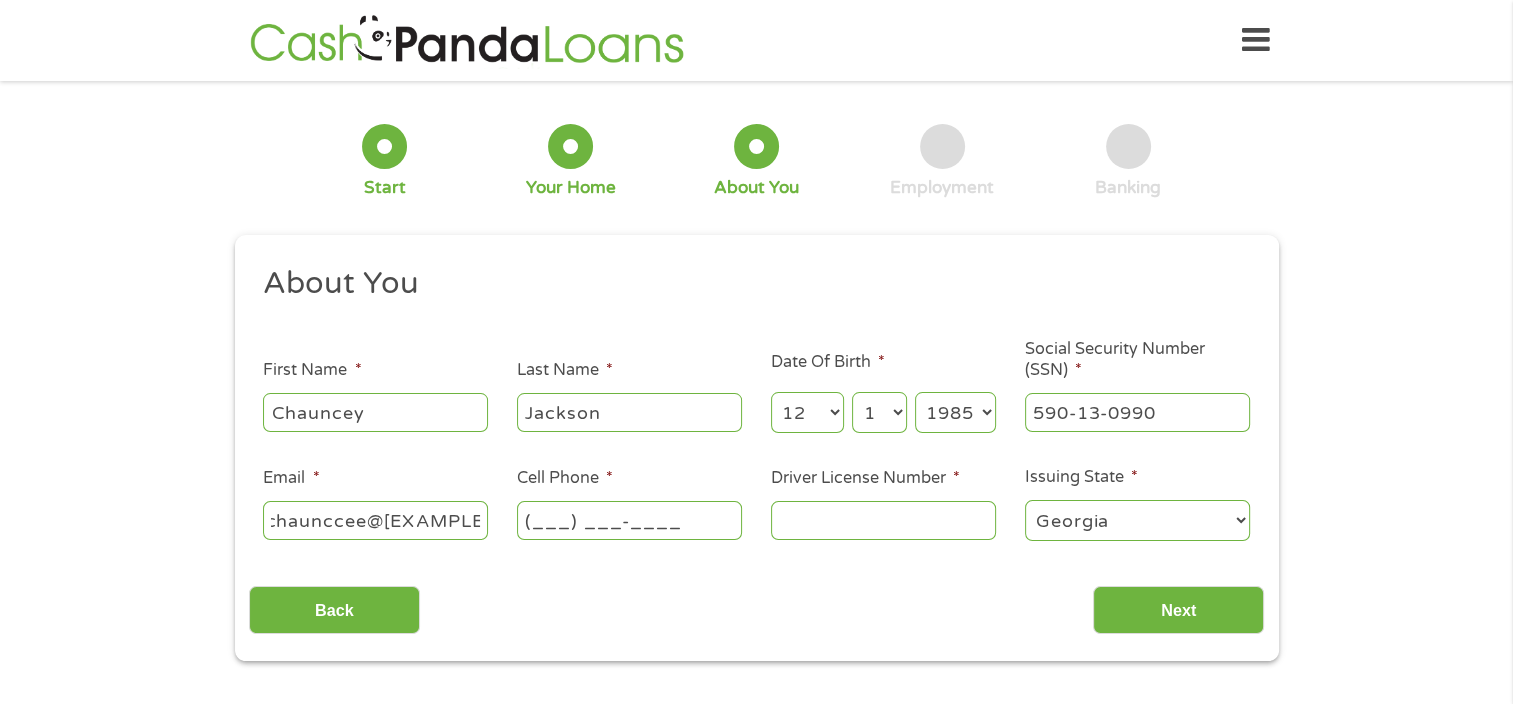 scroll, scrollTop: 0, scrollLeft: 0, axis: both 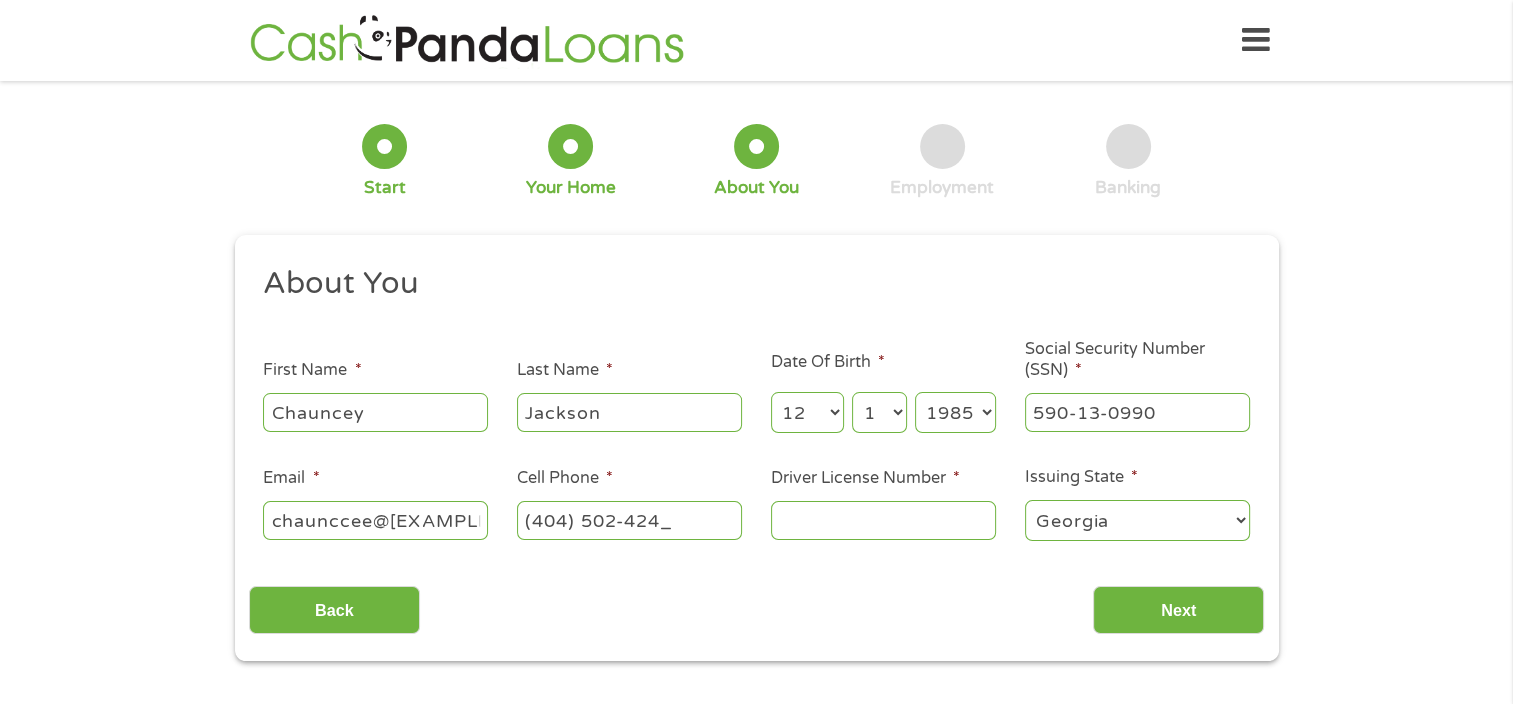 type on "(404) 502-4249" 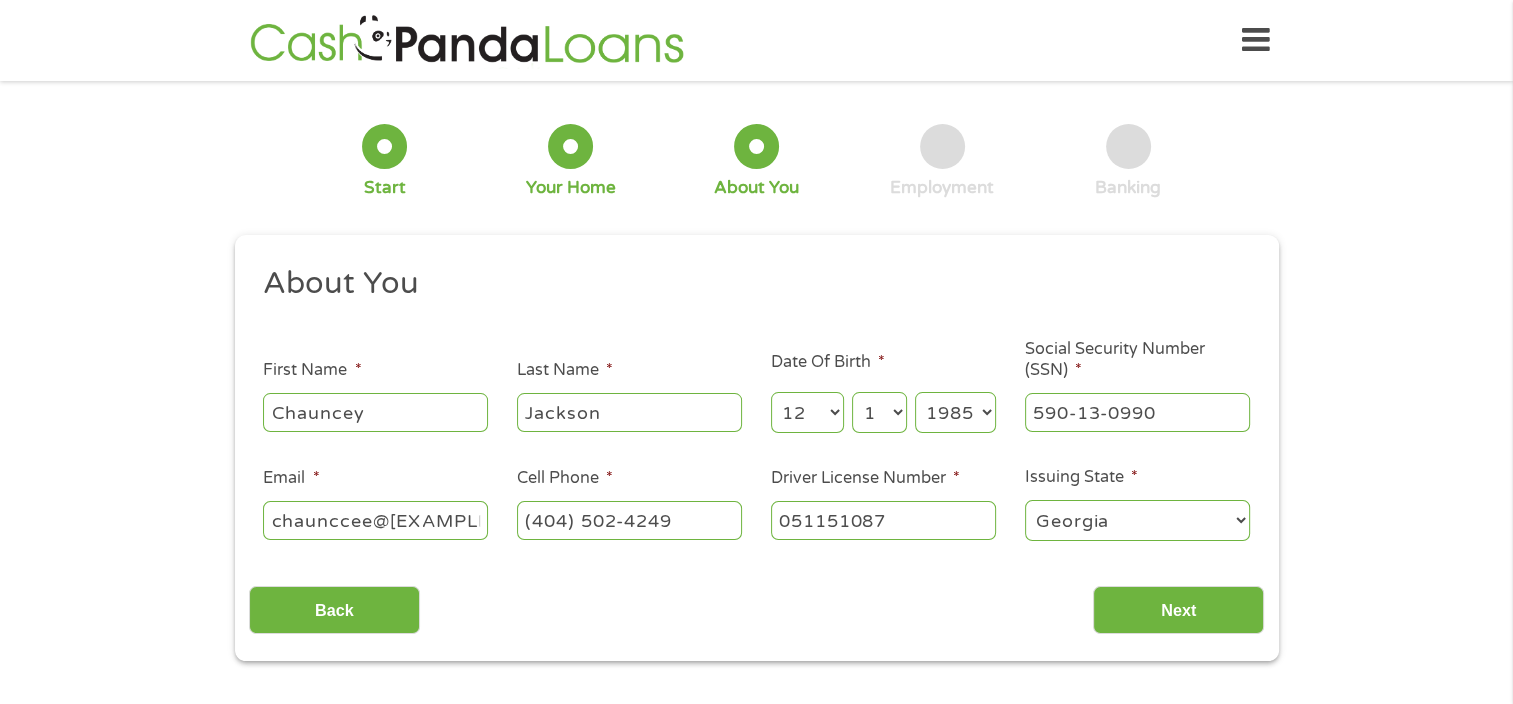 type on "051151087" 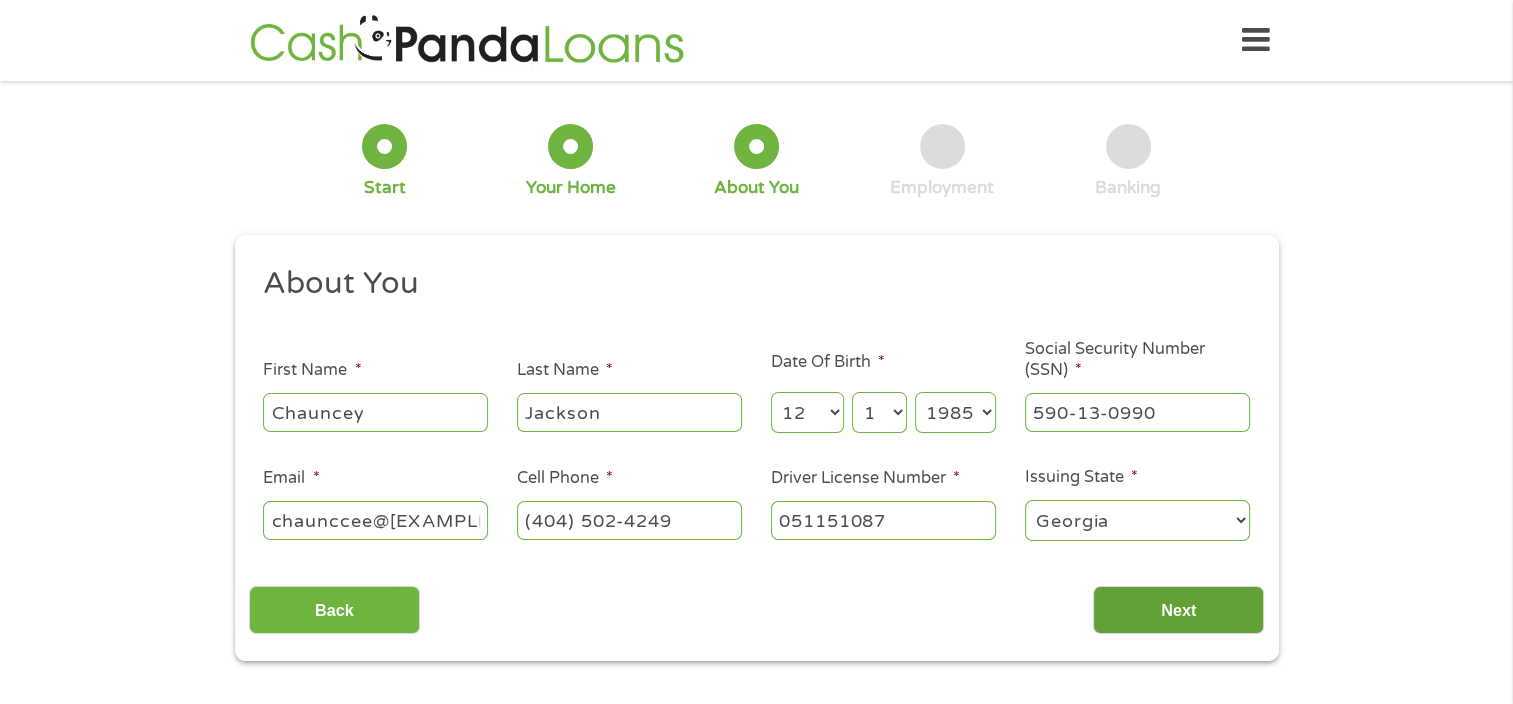 click on "Next" at bounding box center (1178, 610) 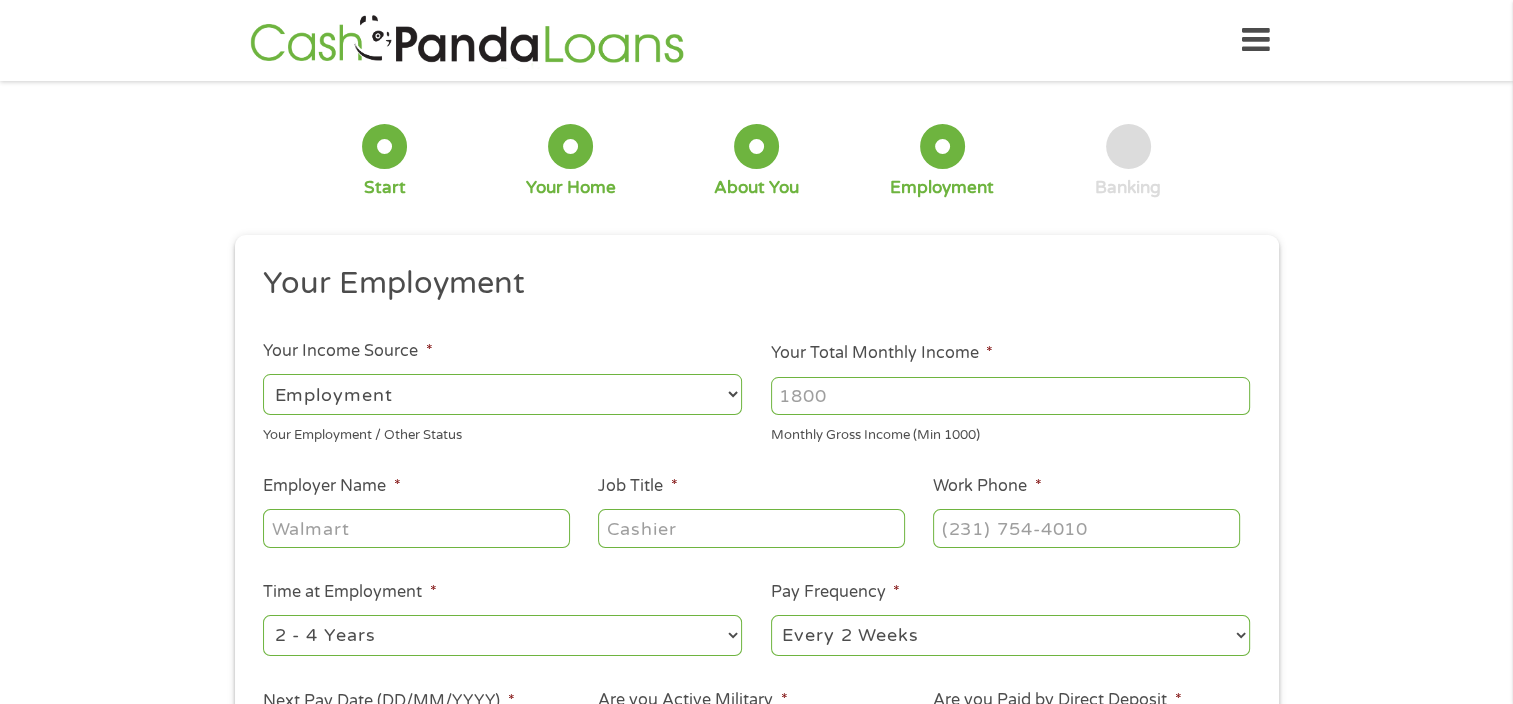 scroll, scrollTop: 8, scrollLeft: 8, axis: both 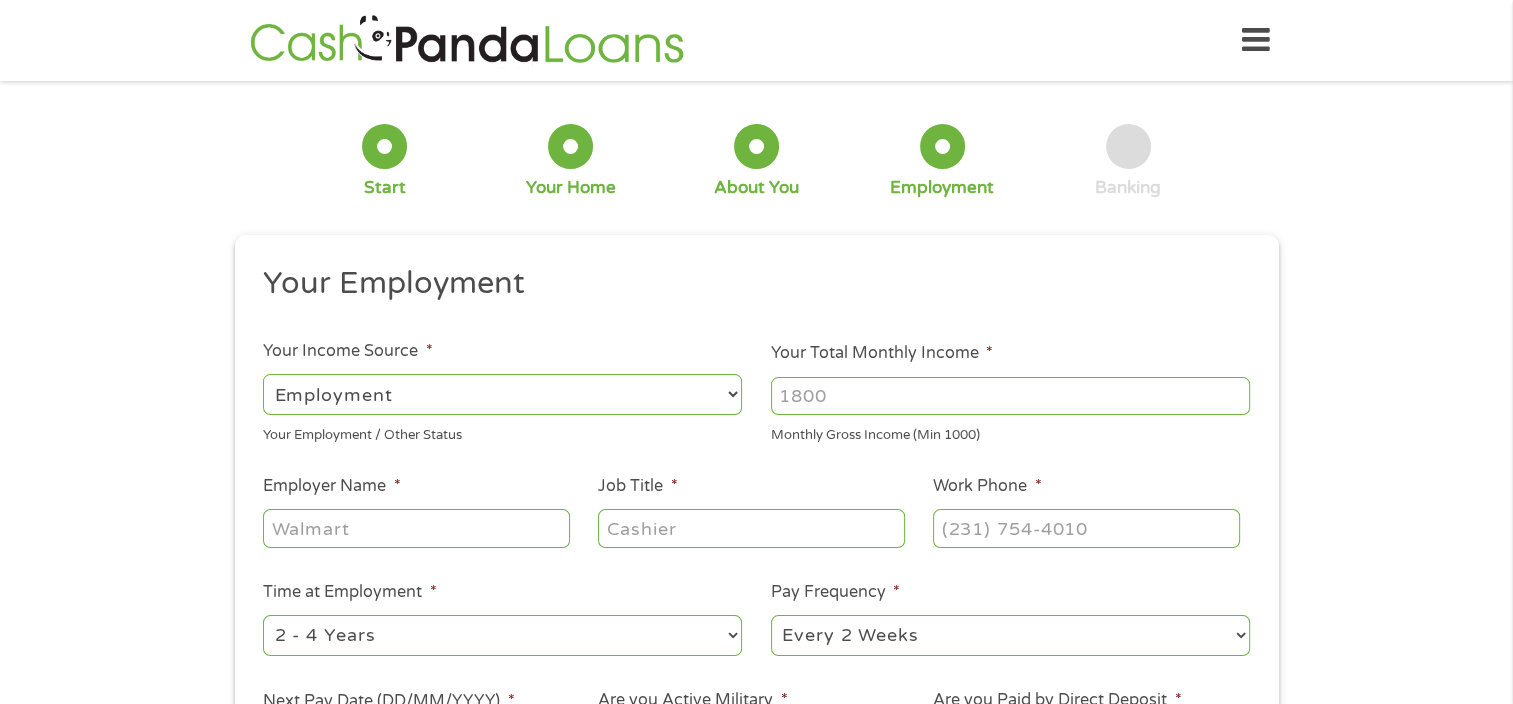 click on "--- Choose one --- Employment Self Employed Benefits" at bounding box center (502, 394) 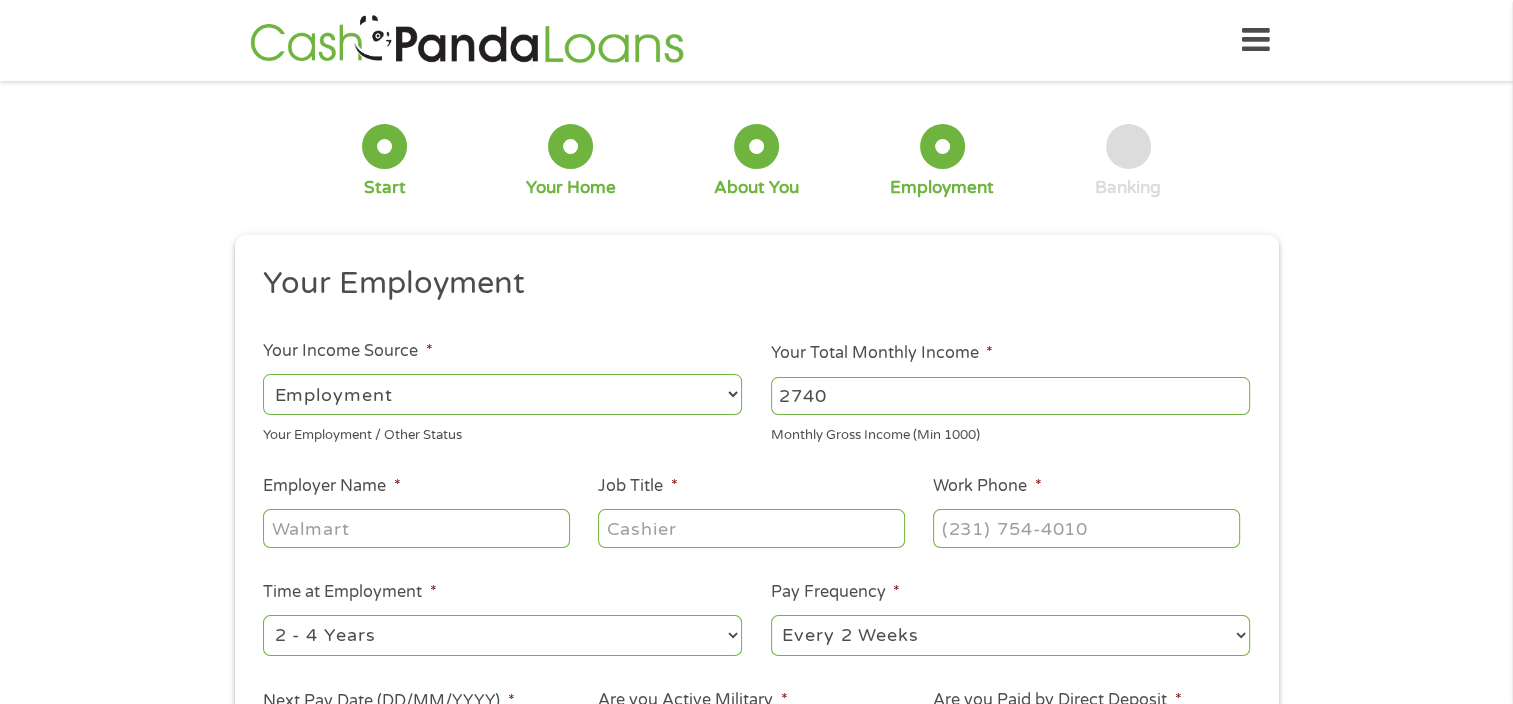 type on "2740" 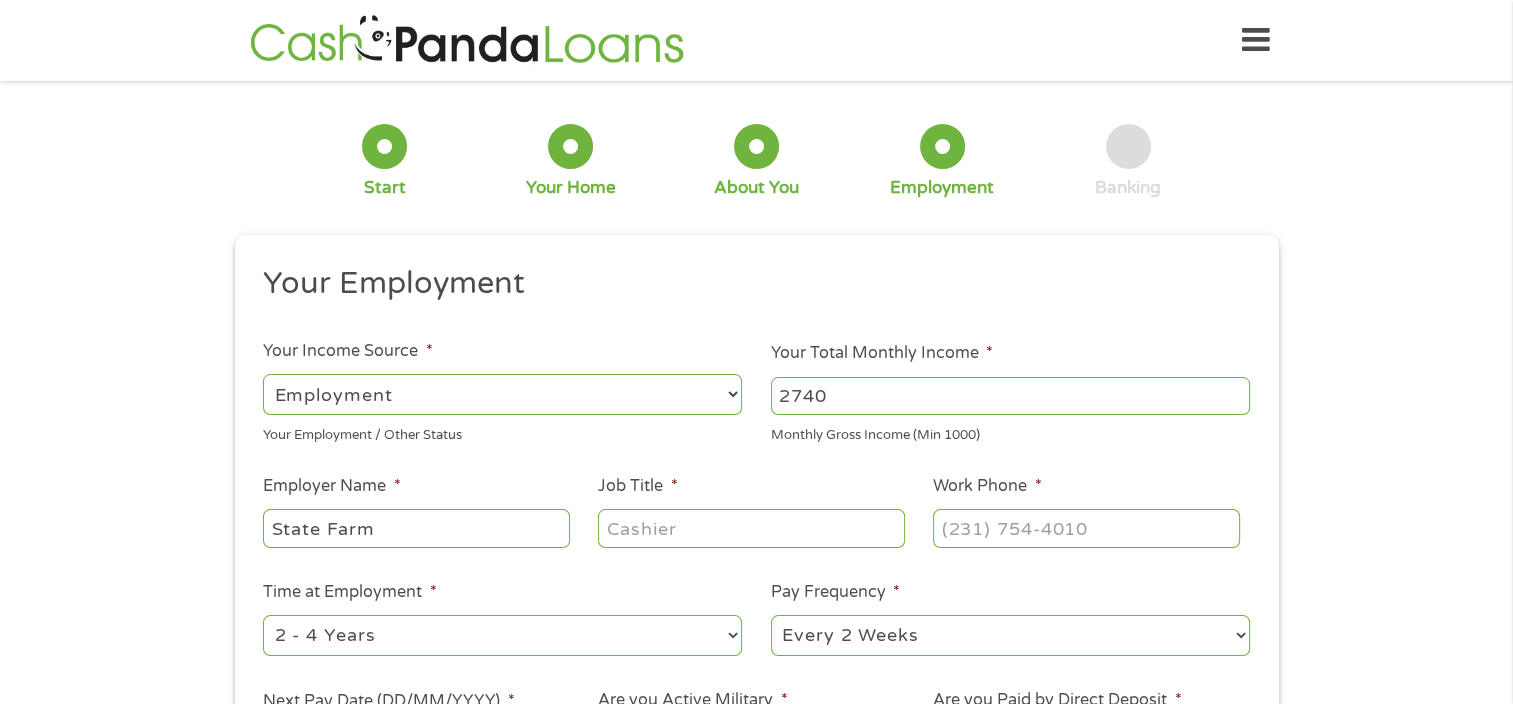 type on "State Farm" 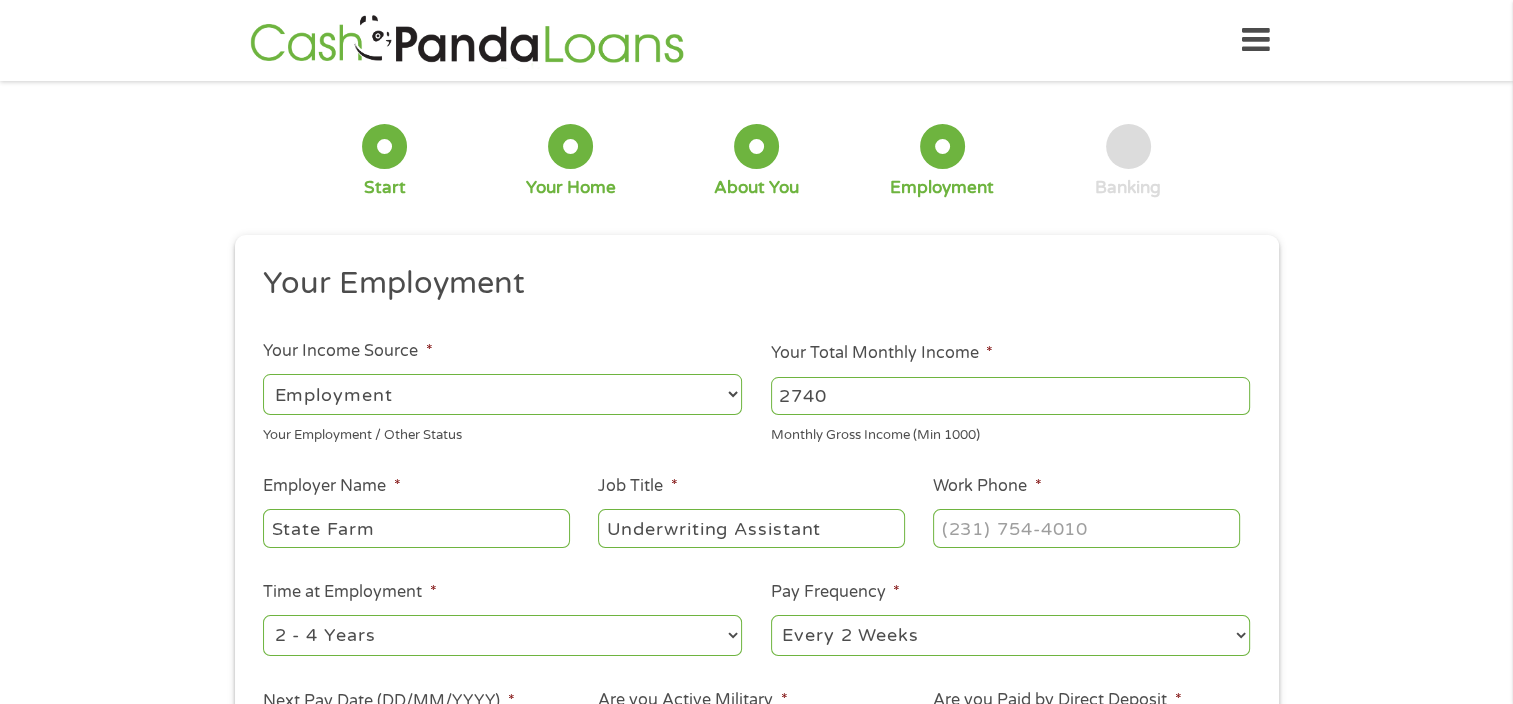 type on "Underwriting Assistant" 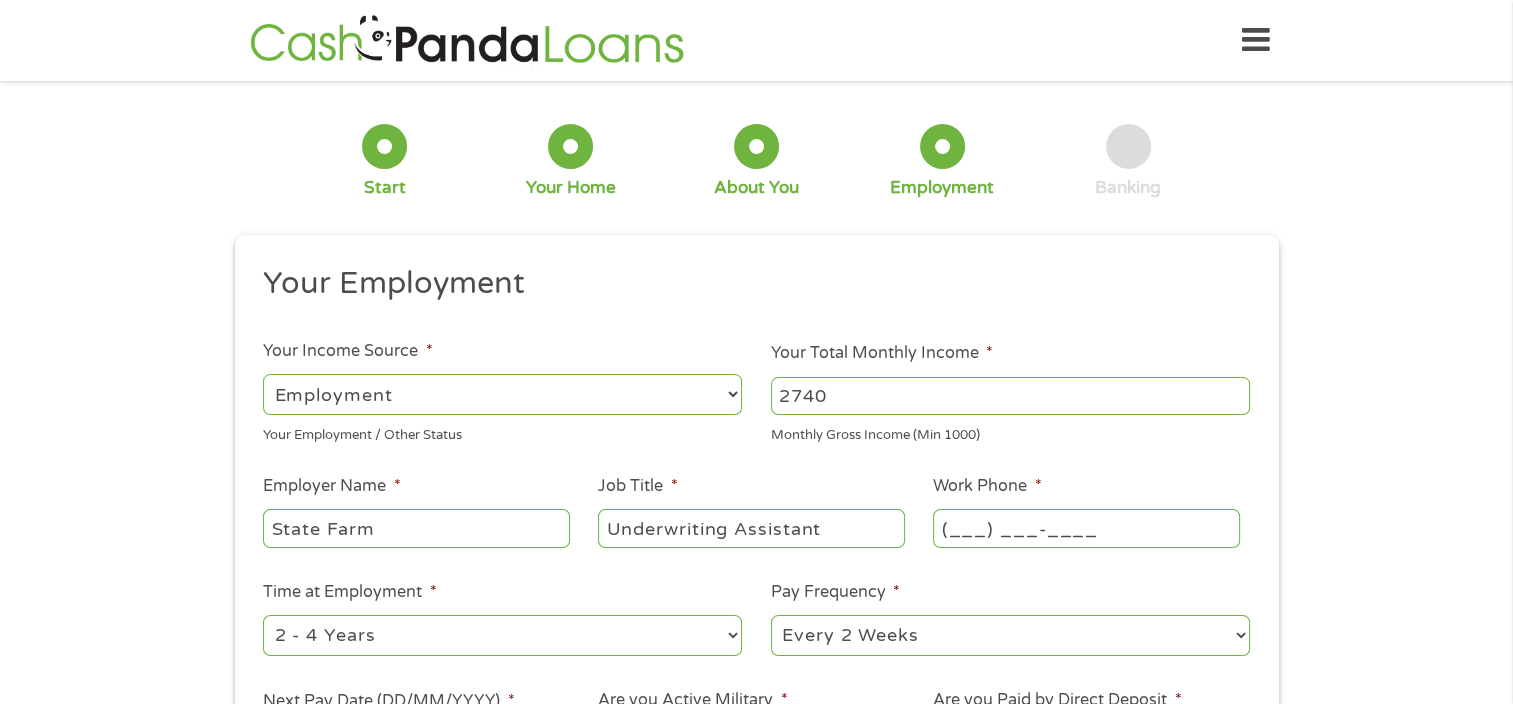 click on "(___) ___-____" at bounding box center [1086, 528] 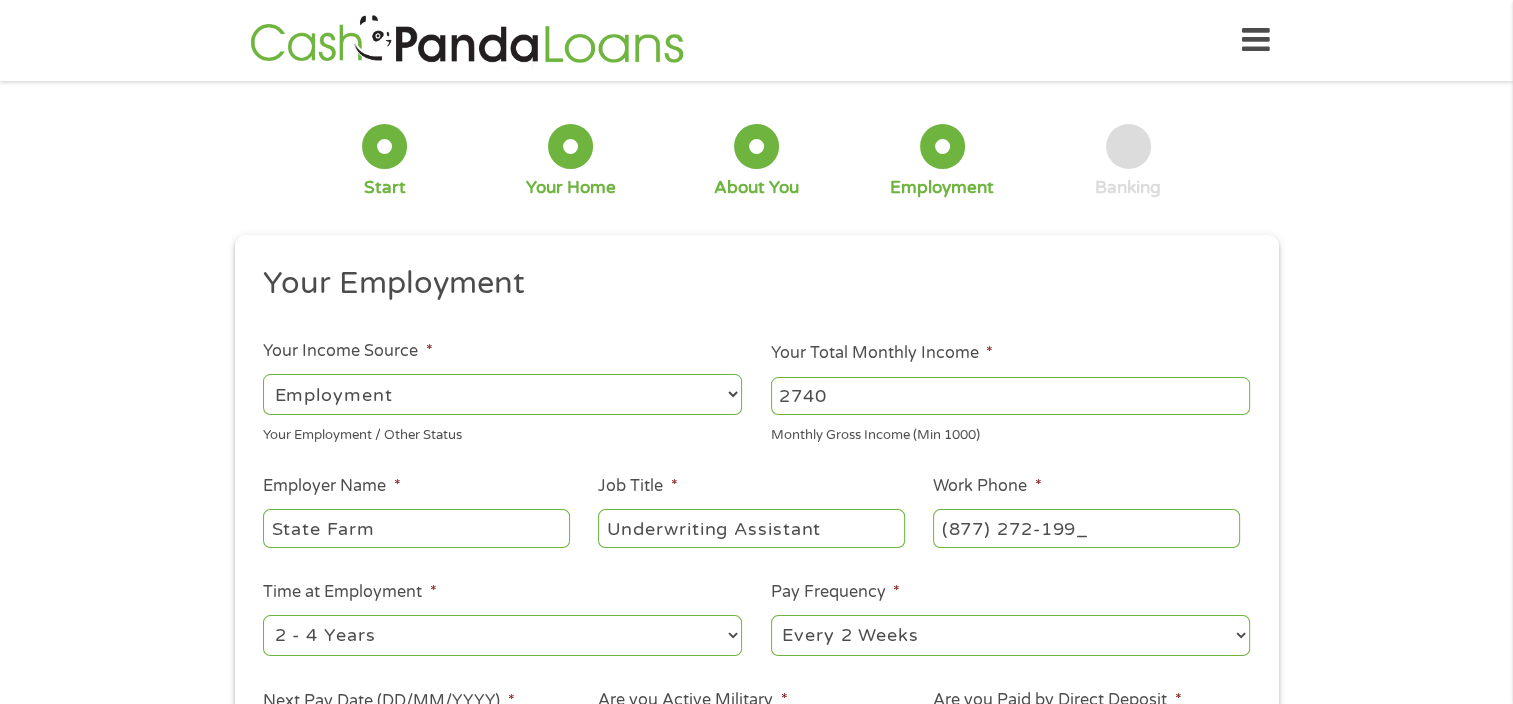 type on "(877) 272-1999" 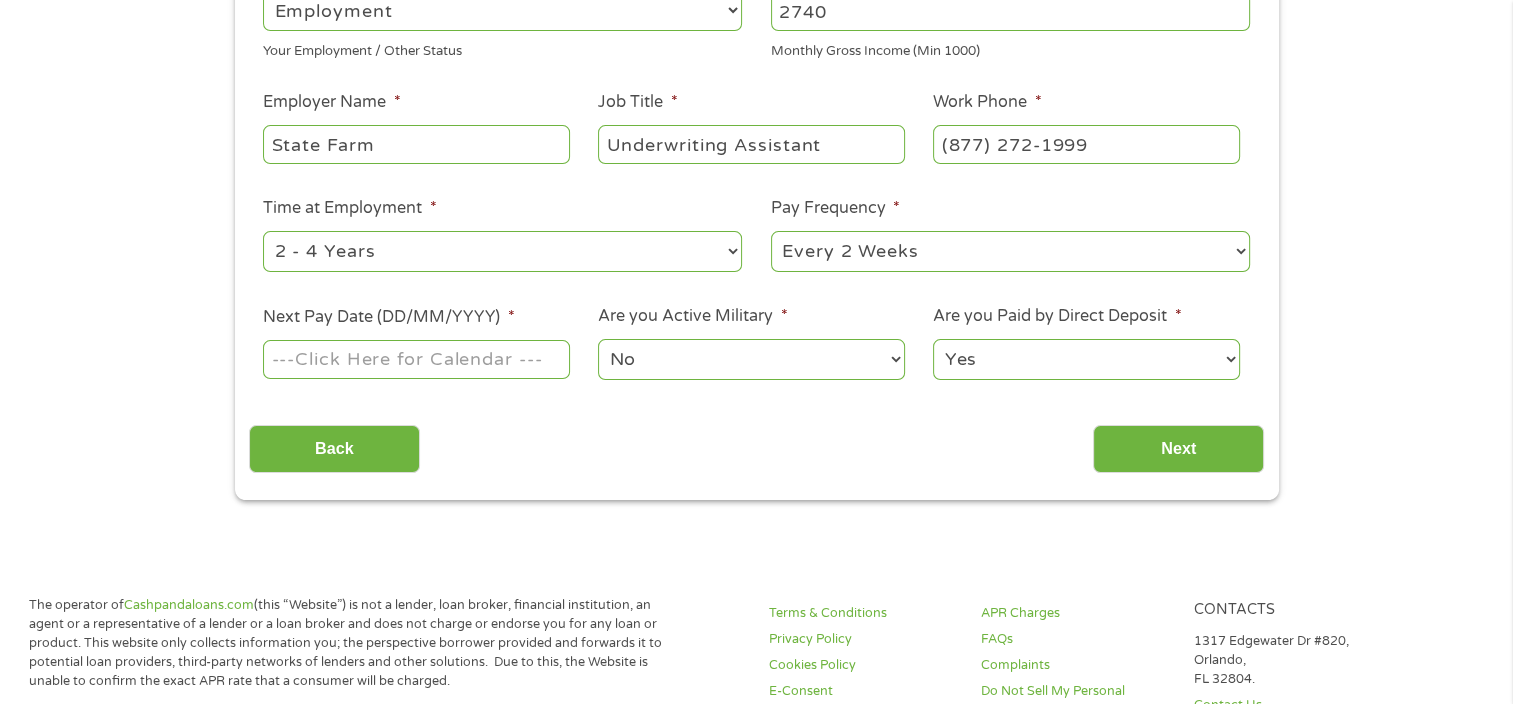 scroll, scrollTop: 400, scrollLeft: 0, axis: vertical 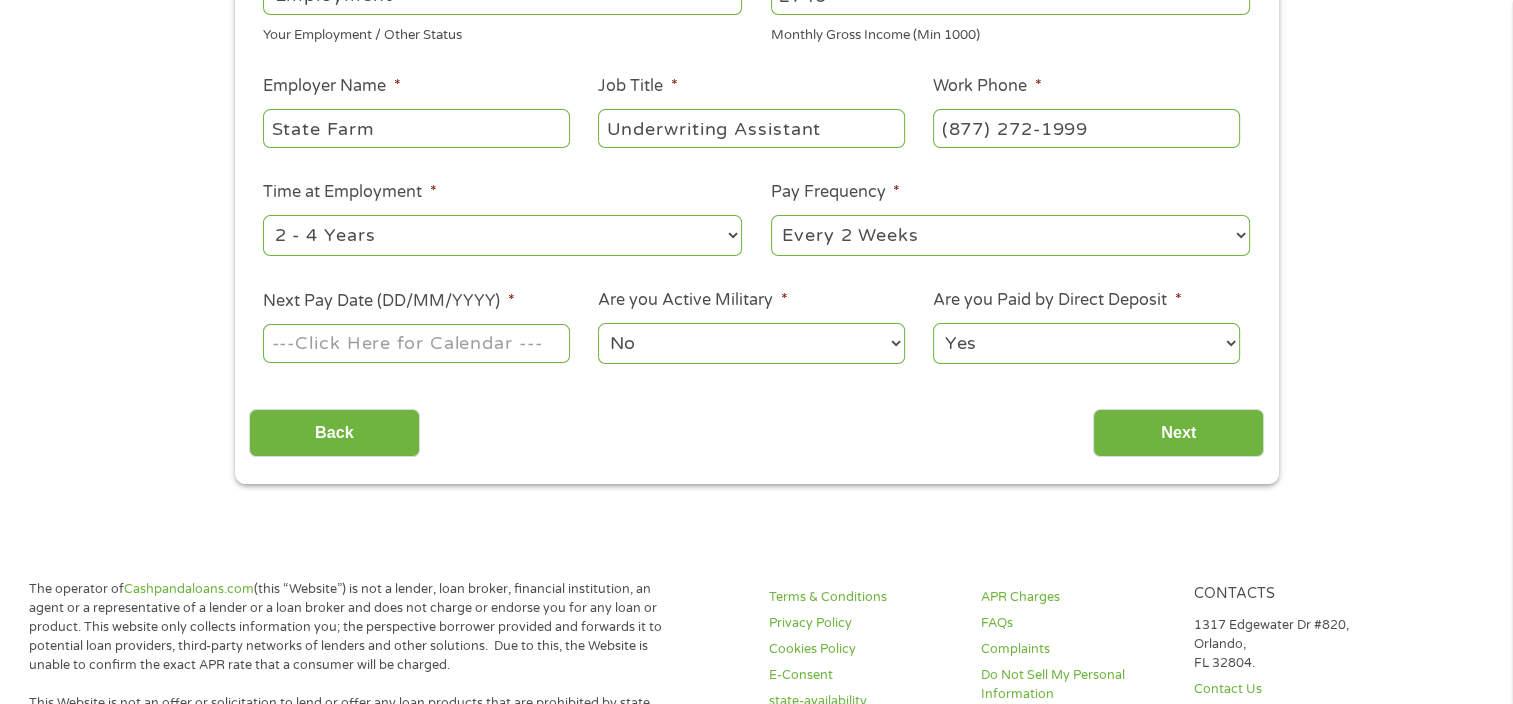 click on "--- Choose one --- 1 Year or less 1 - 2 Years 2 - 4 Years Over 4 Years" at bounding box center [502, 235] 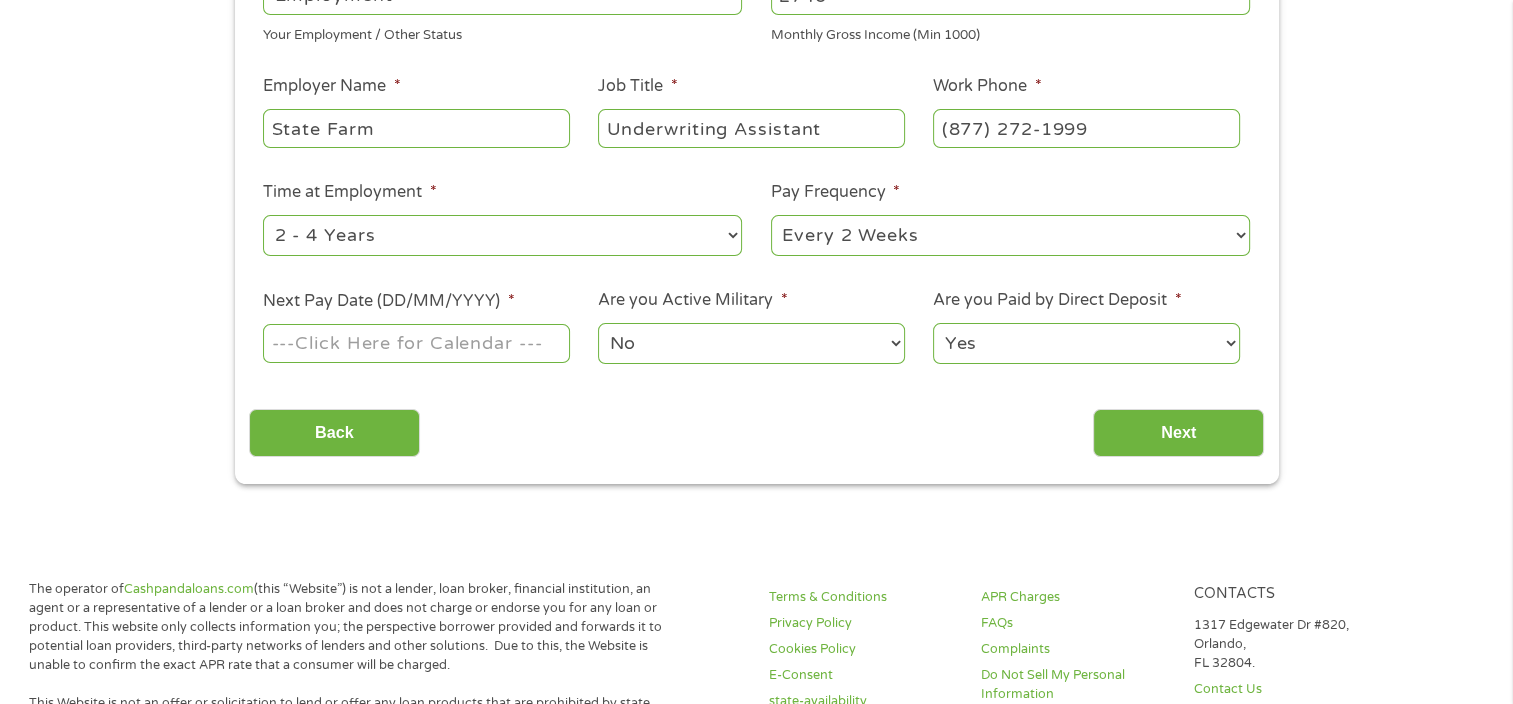 select on "60months" 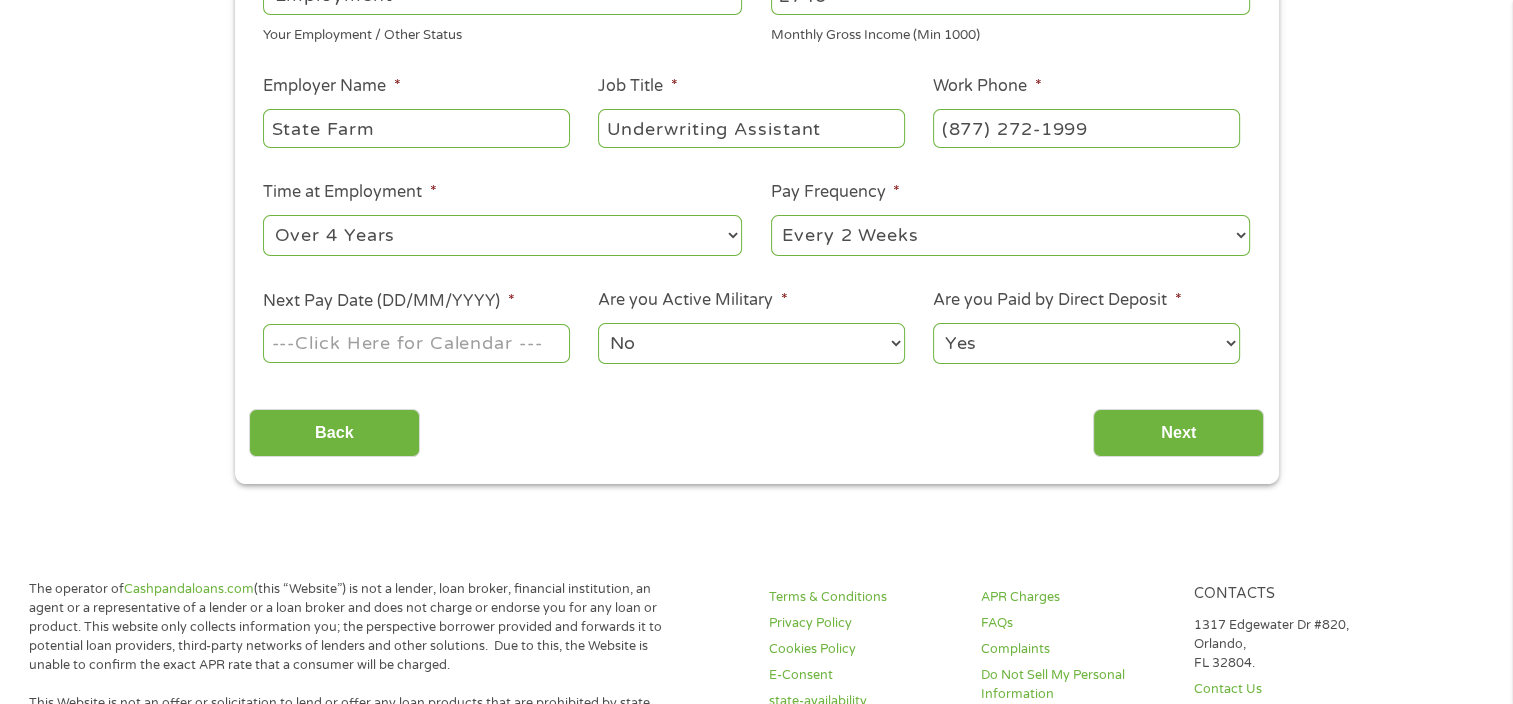 click on "--- Choose one --- 1 Year or less 1 - 2 Years 2 - 4 Years Over 4 Years" at bounding box center (502, 235) 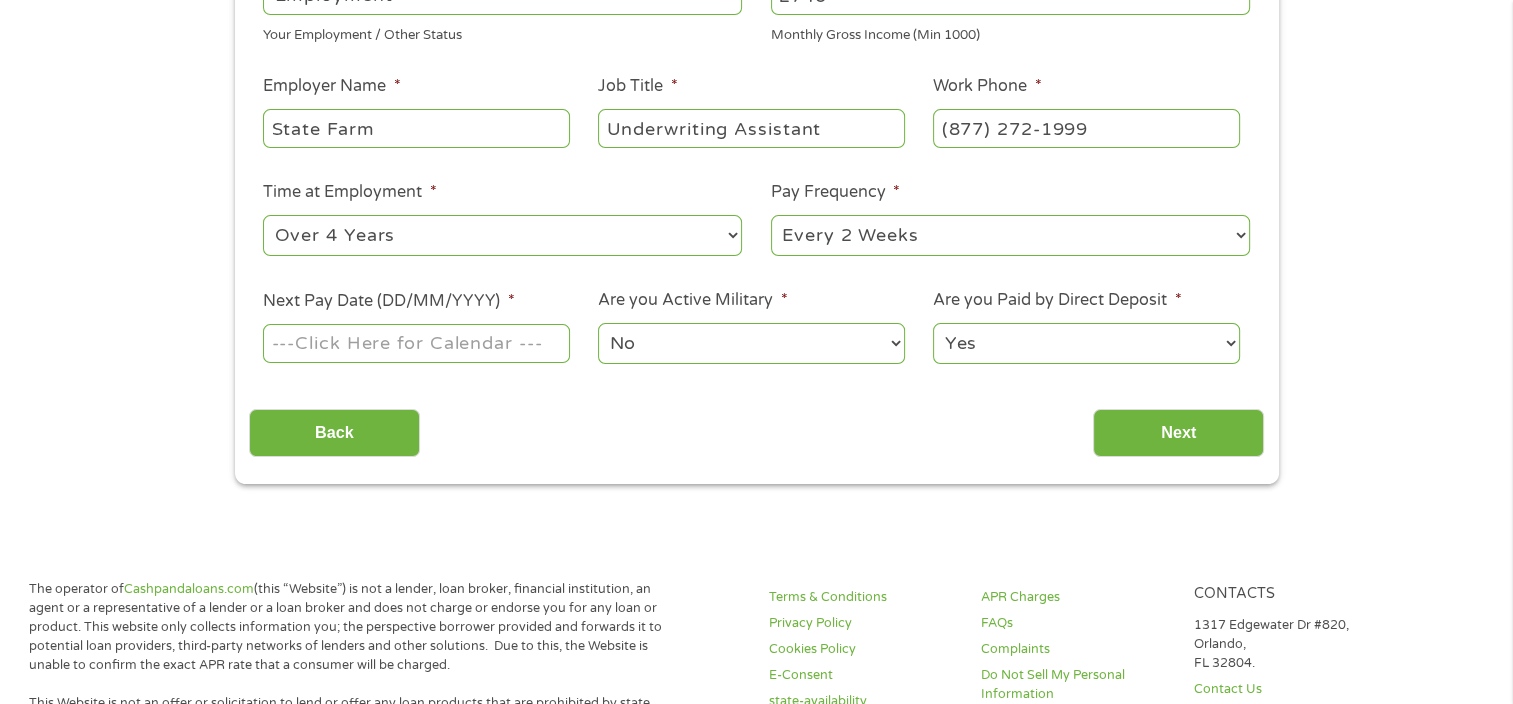 click on "Home Get Loan Offer How it works FAQs Blog Cash Loans Quick Loans Online Loans Payday Loans Cash Advances Préstamos Paycheck Loans Near Me Artificial Intelligence Loans Contact Us 1 Start 2 Your Home 3 About You 4 Employment 5 Banking 6
This field is hidden when viewing the form gclid Cj0KCQjwtMHEBhC-ARIsABua5iQN5fYtKda2JOcxp420A44FvvZBF2vREw1xE0YL3Yj01_0YReiTU7AaAmkSEALw_wcB This field is hidden when viewing the form Referrer https://www.[EXAMPLE.COM]/?medium=adwords&source=adwords&campaign=21057743473&adgroup=&creative=&position=&keyword=&utm_term=%7Bsearchterm%7D&matchtype=&device=c&network=x&gad_source=1&gad_campaignid=21054584072&gclid=Cj0KCQjwtMHEBhC-ARIsABua5iQN5fYtKda2JOcxp420A44FvvZBF2vREw1xE0YL3Yj01_0YReiTU7AaAmkSEALw_wcB This field is hidden when viewing the form Source adwords This field is hidden when viewing the form Campaign Medium" at bounding box center (756, 784) 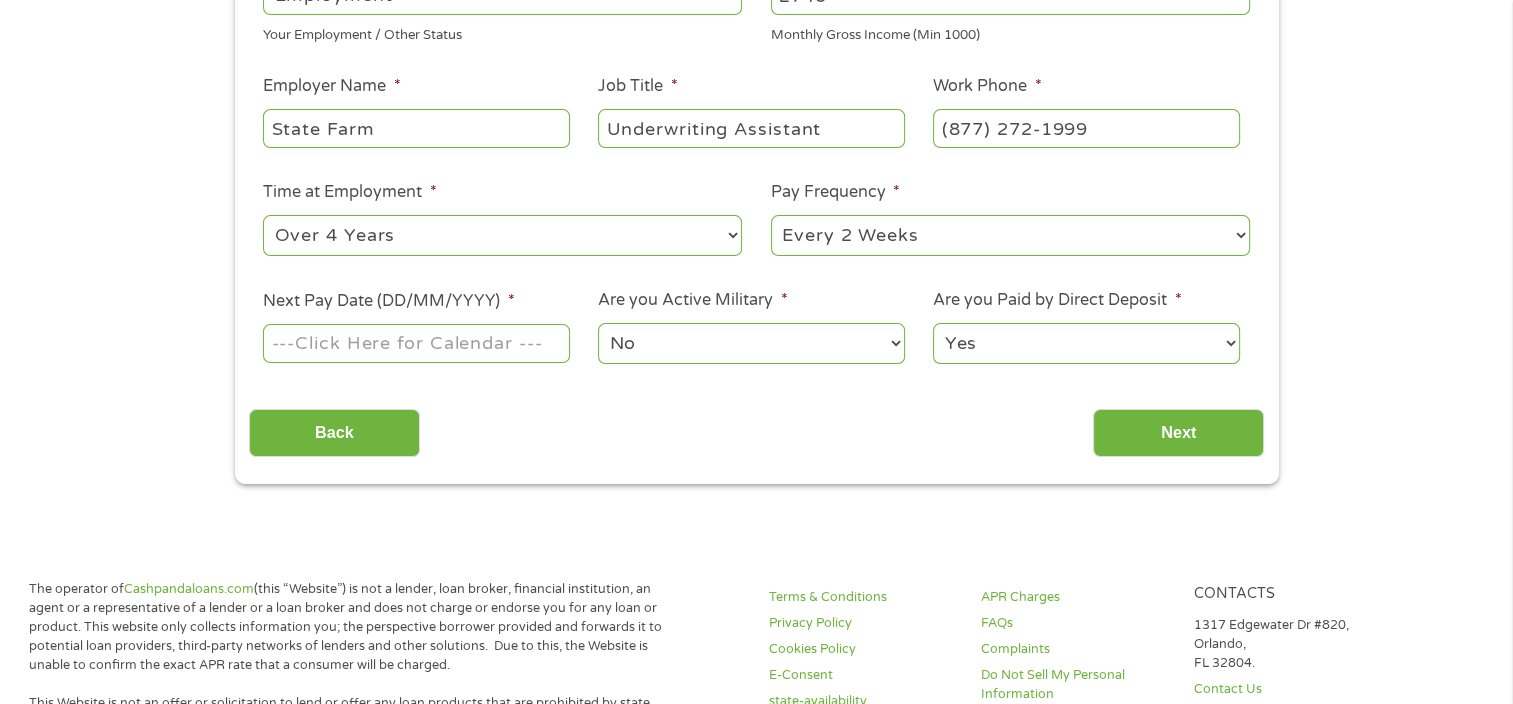 click on "Next Pay Date (DD/MM/YYYY) *" at bounding box center [416, 343] 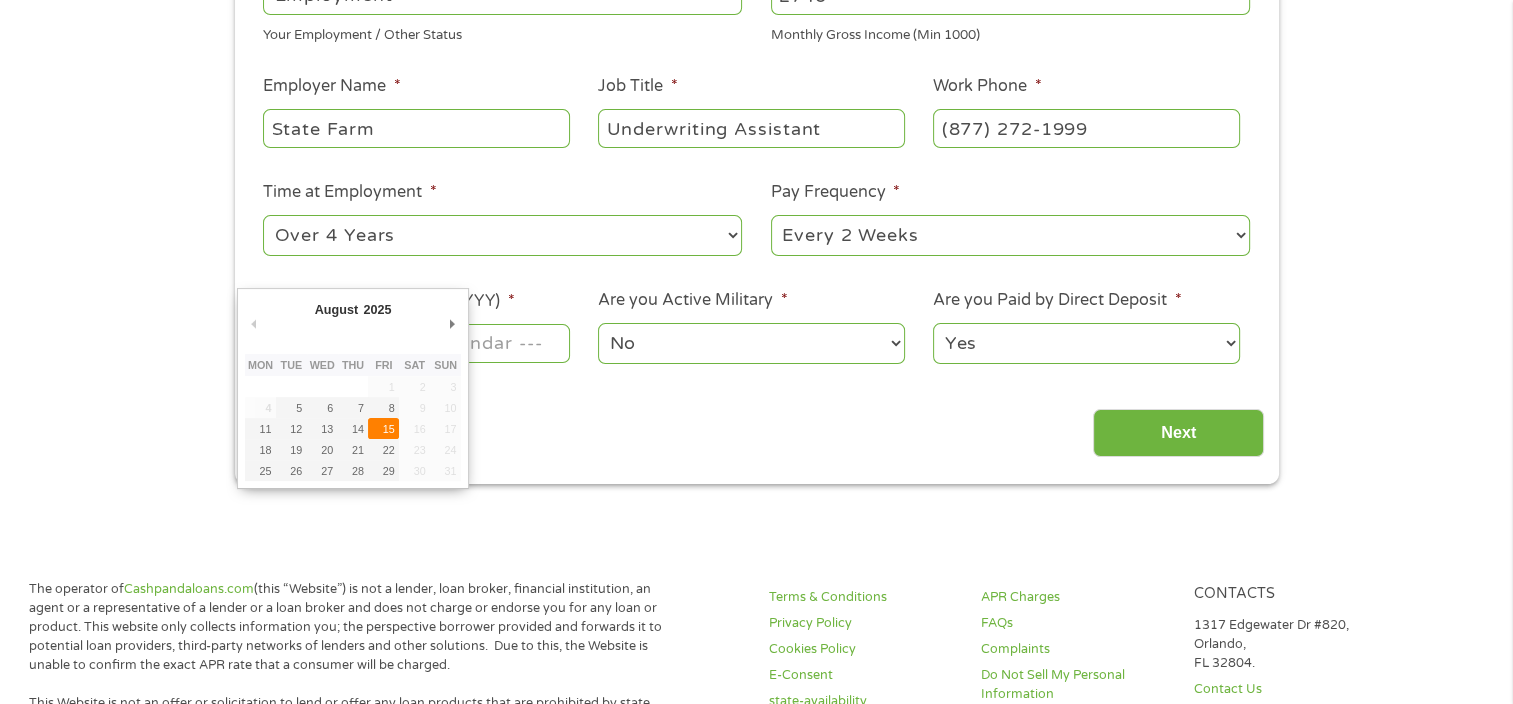 type on "15/08/2025" 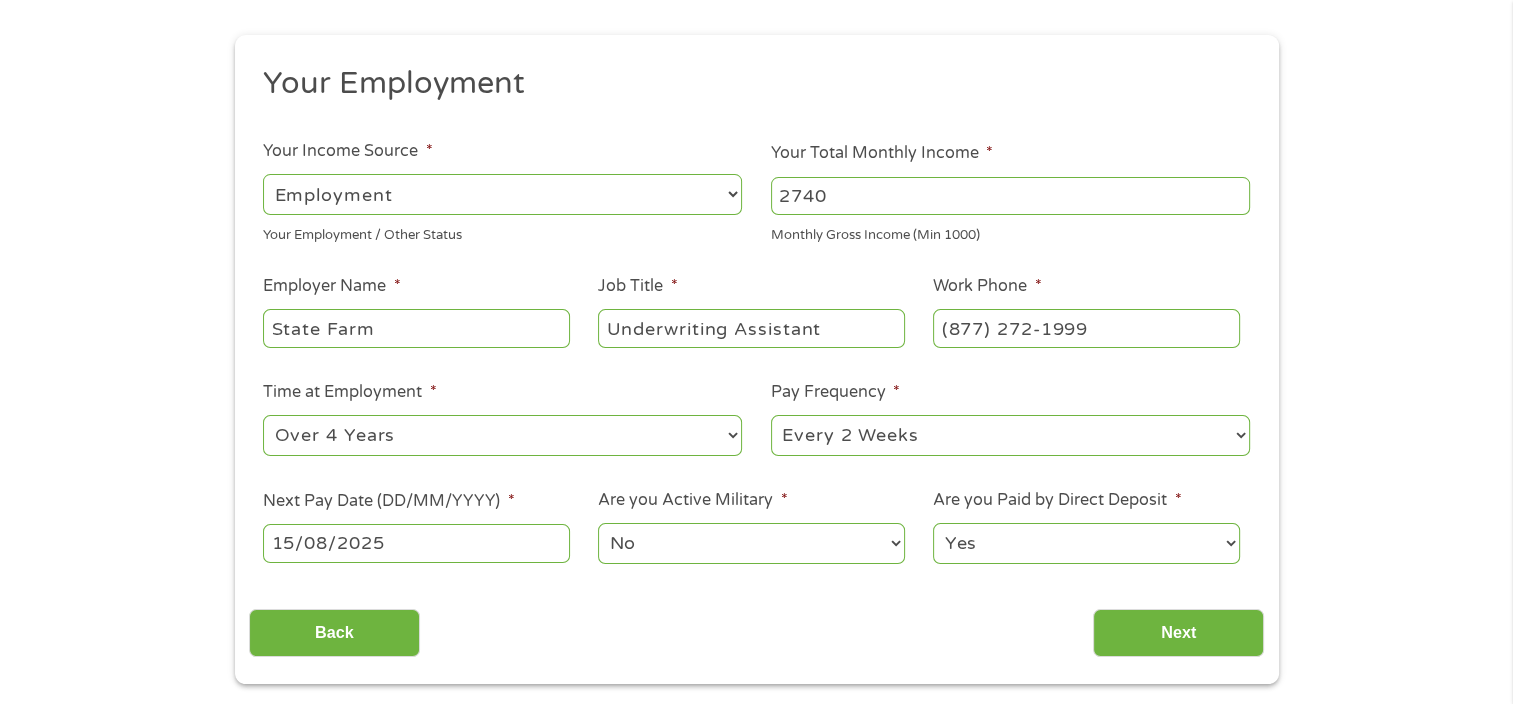 scroll, scrollTop: 300, scrollLeft: 0, axis: vertical 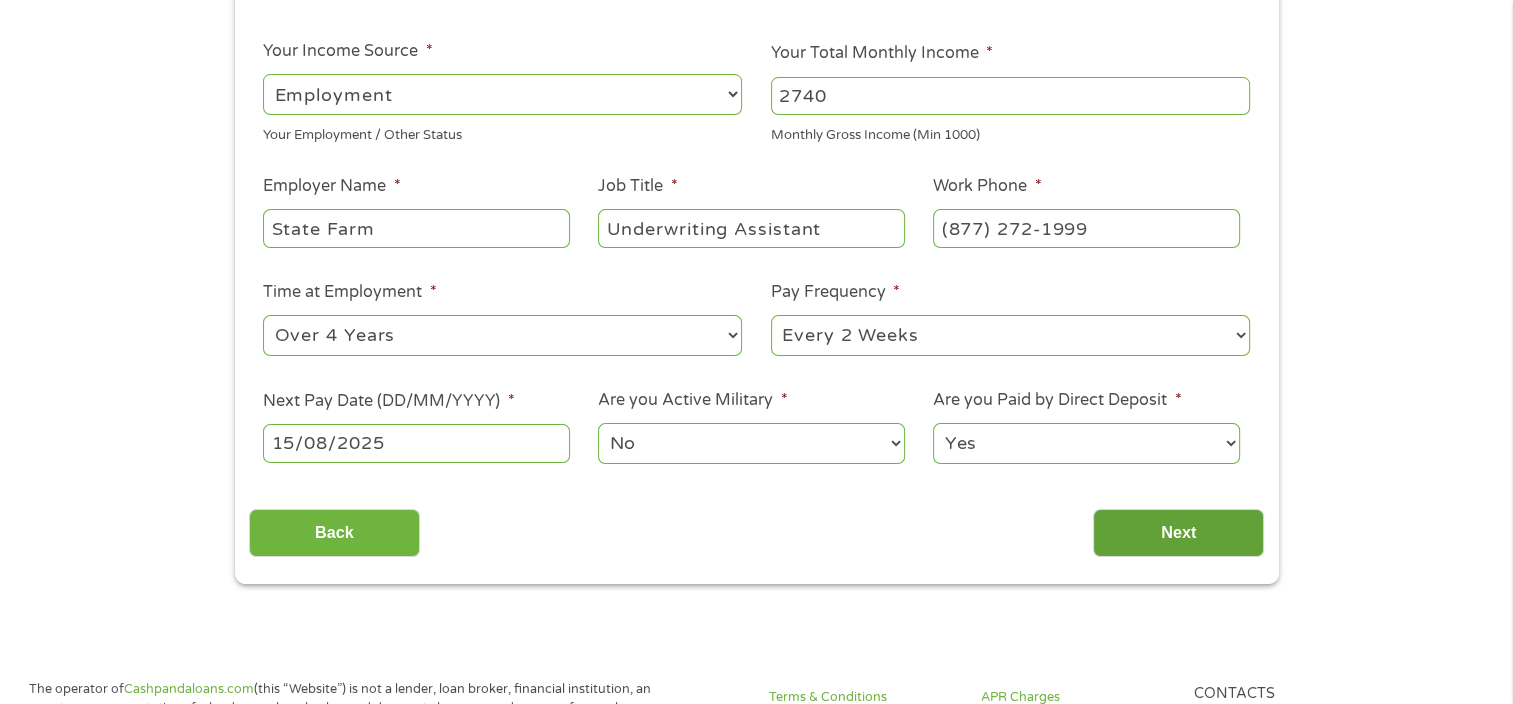click on "Next" at bounding box center (1178, 533) 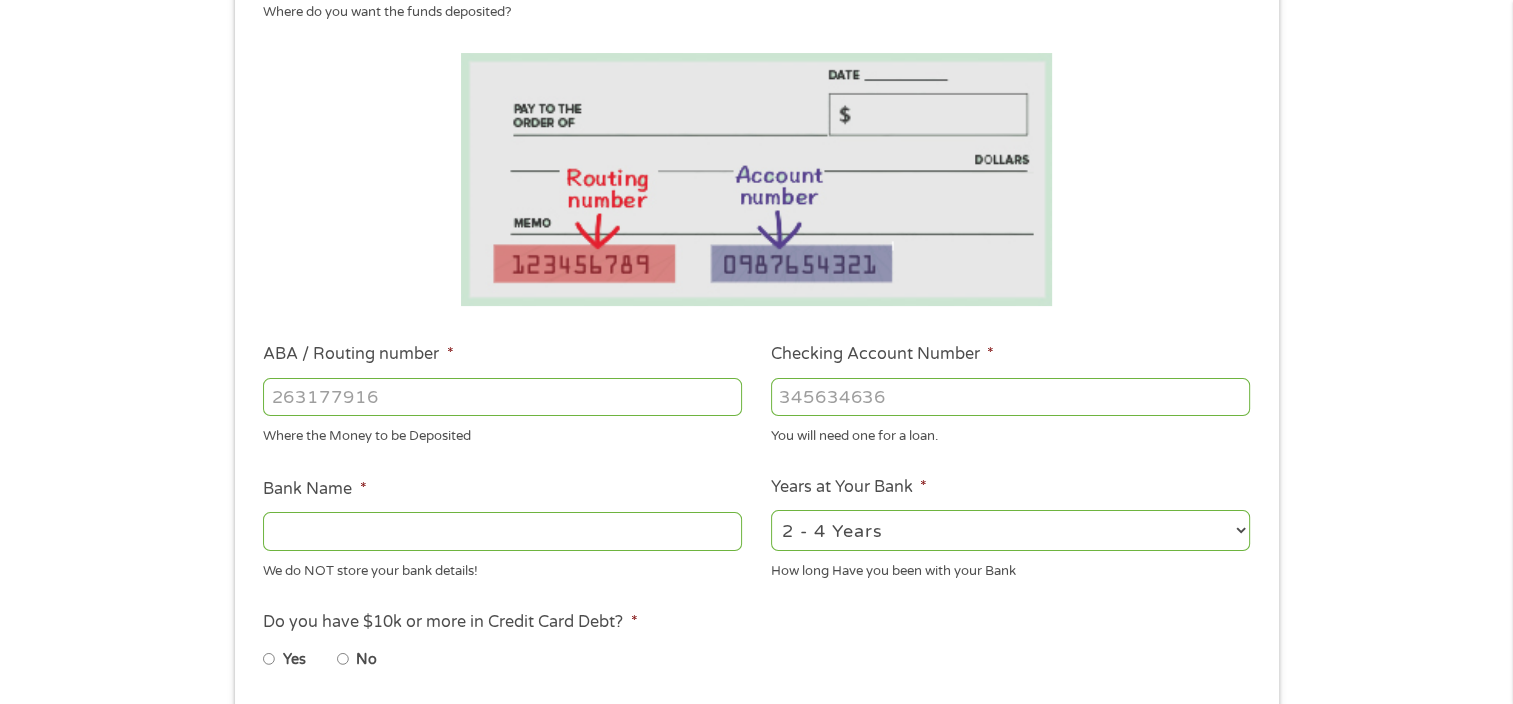 scroll, scrollTop: 8, scrollLeft: 8, axis: both 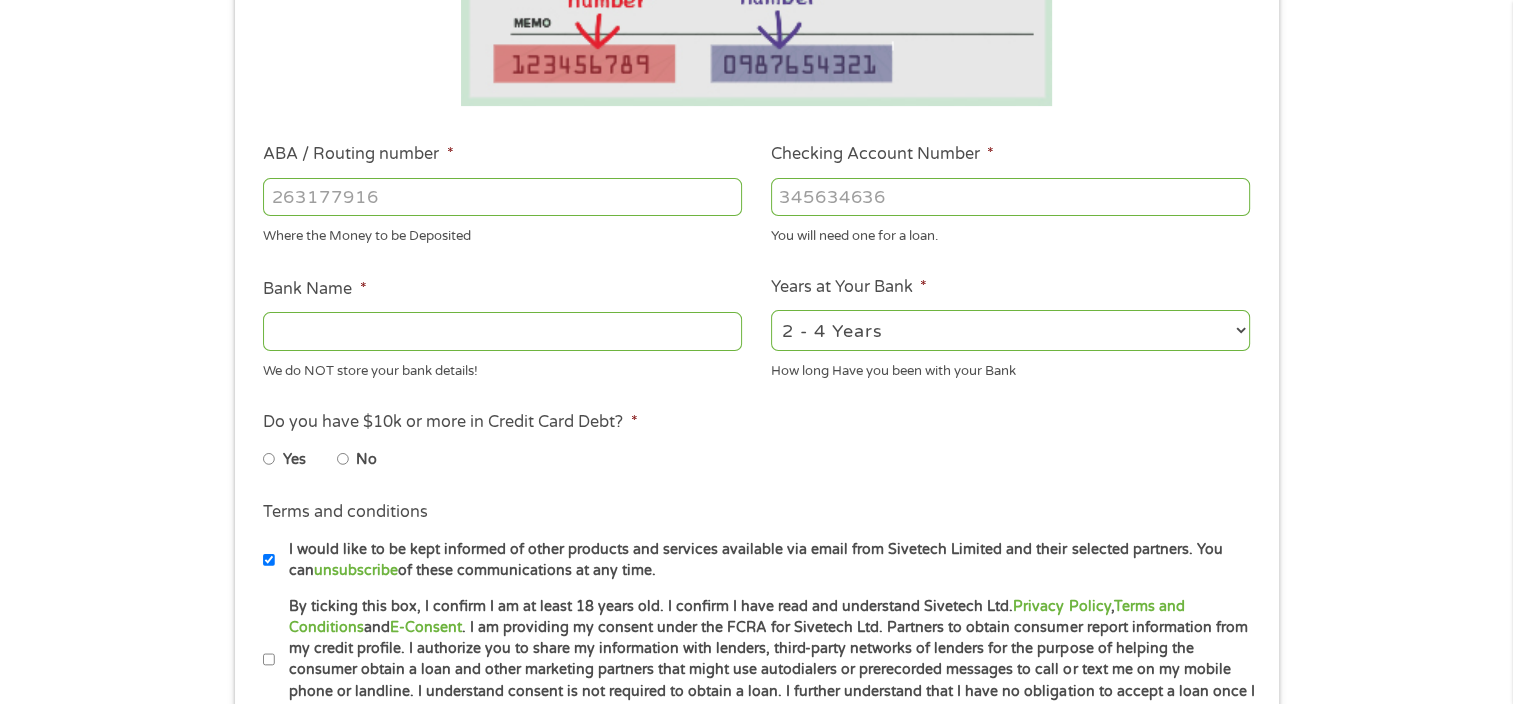 click on "No" at bounding box center (343, 459) 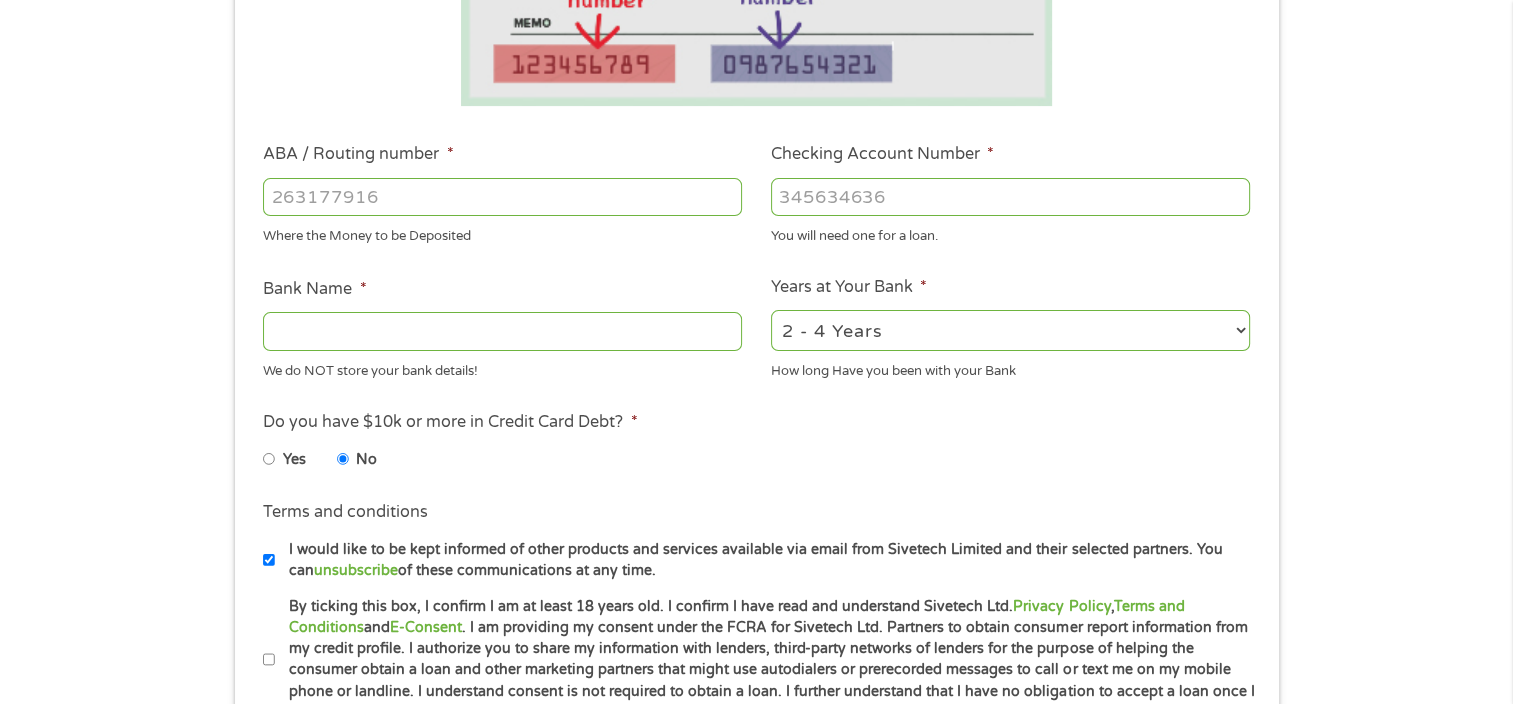 click on "ABA / Routing number *" at bounding box center [502, 197] 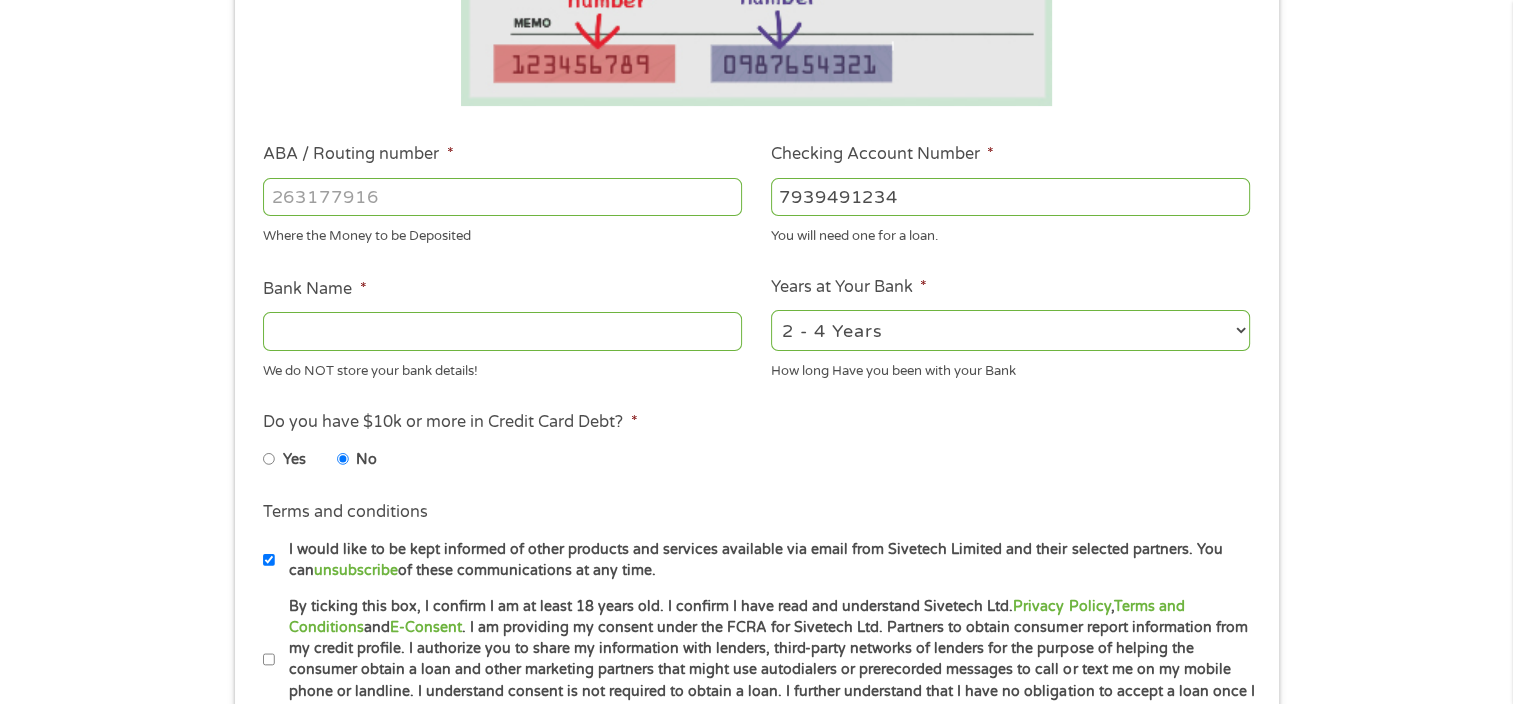 type on "7939491234" 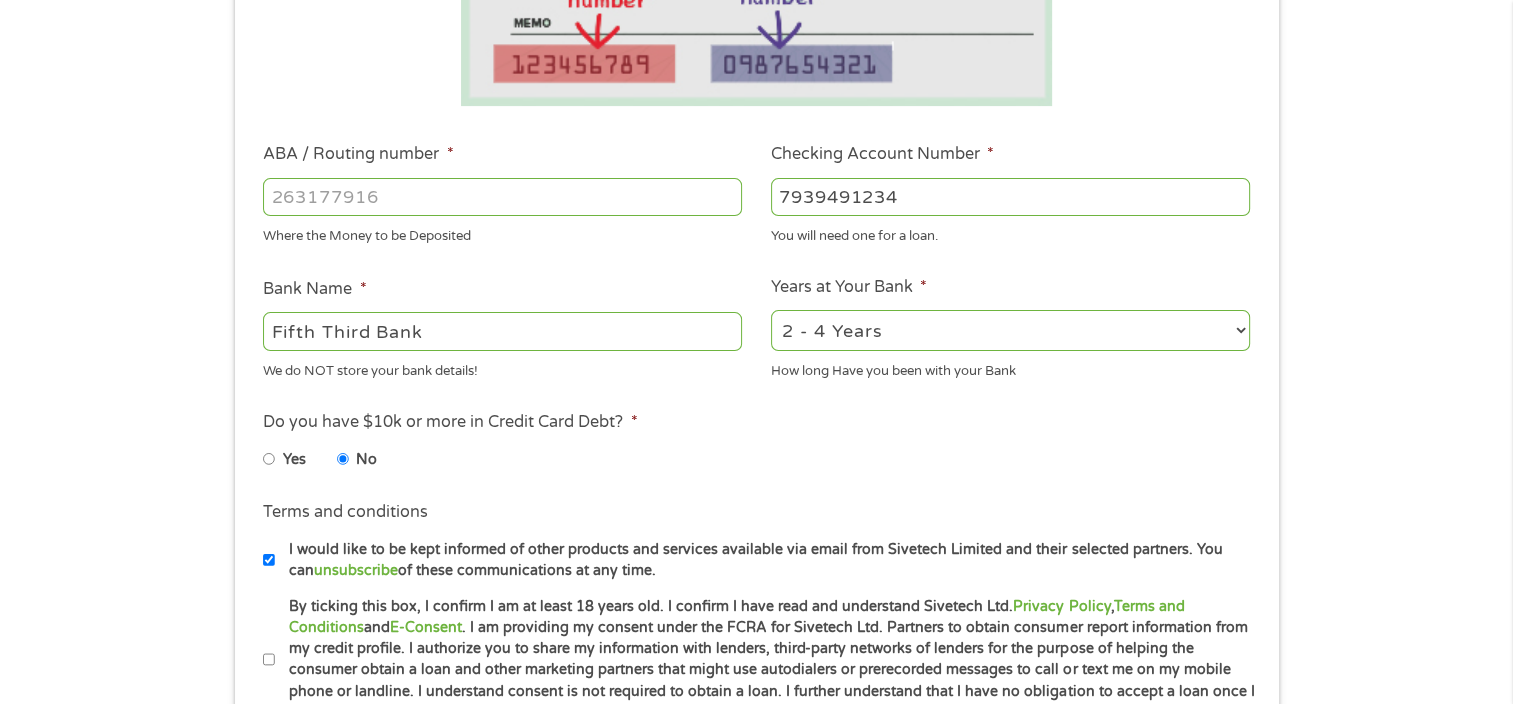 type on "Fifth Third Bank" 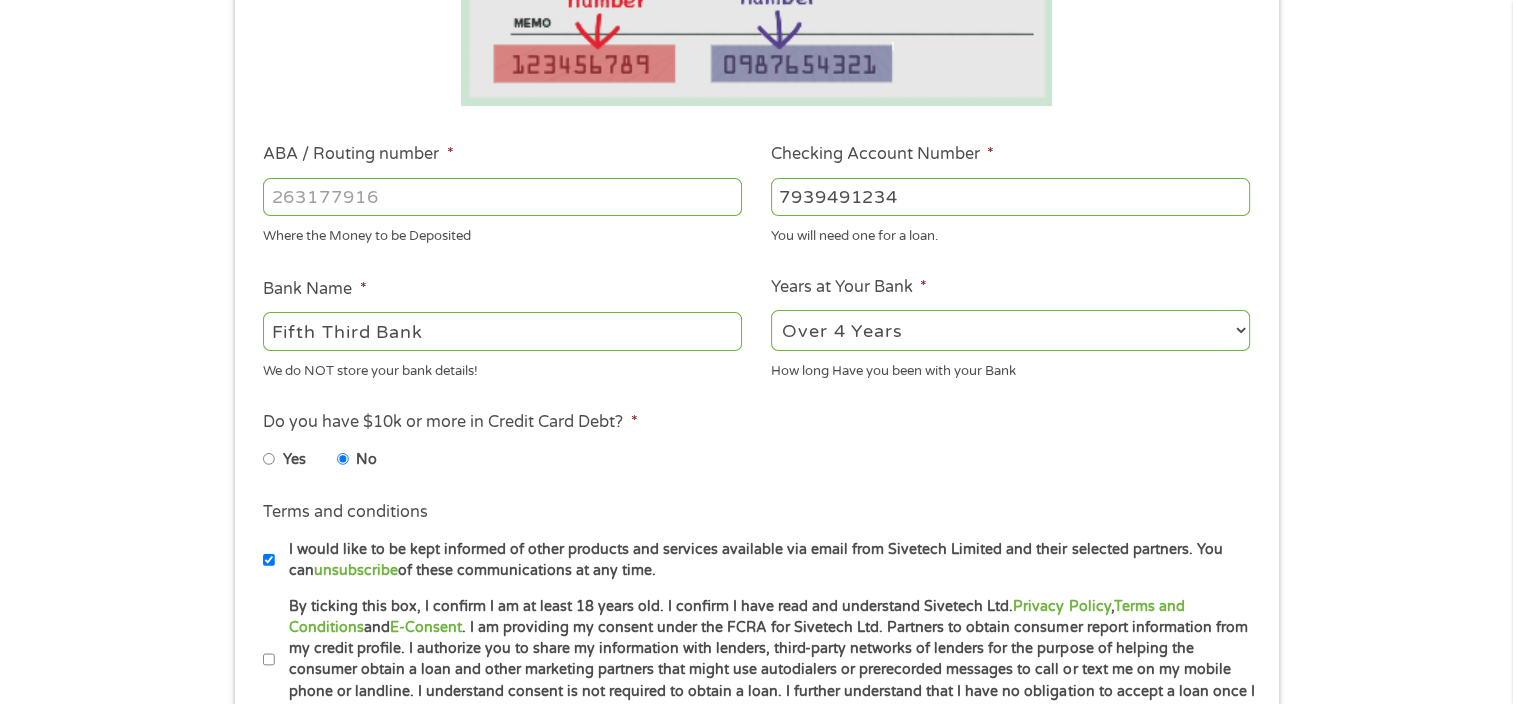 click on "2 - 4 Years 6 - 12 Months 1 - 2 Years Over 4 Years" at bounding box center (1010, 330) 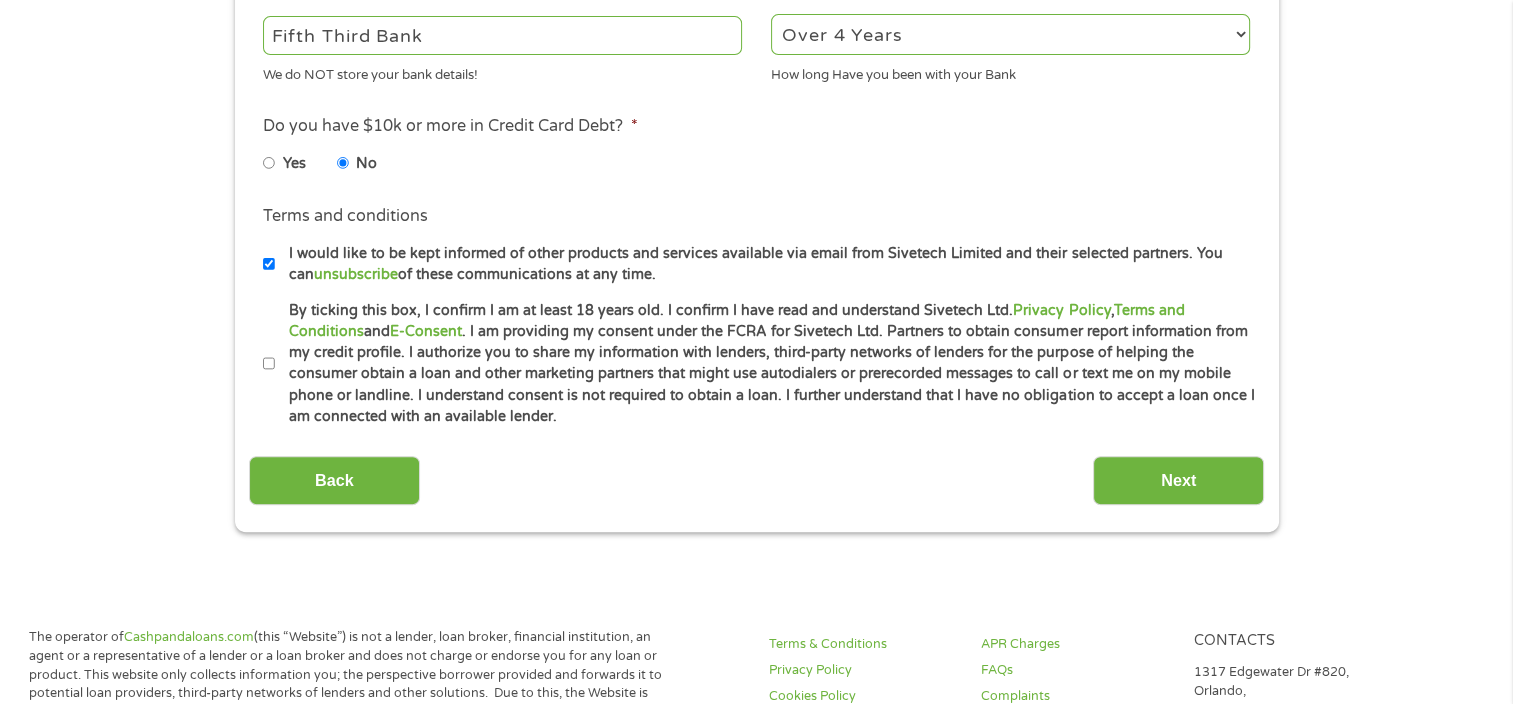 scroll, scrollTop: 800, scrollLeft: 0, axis: vertical 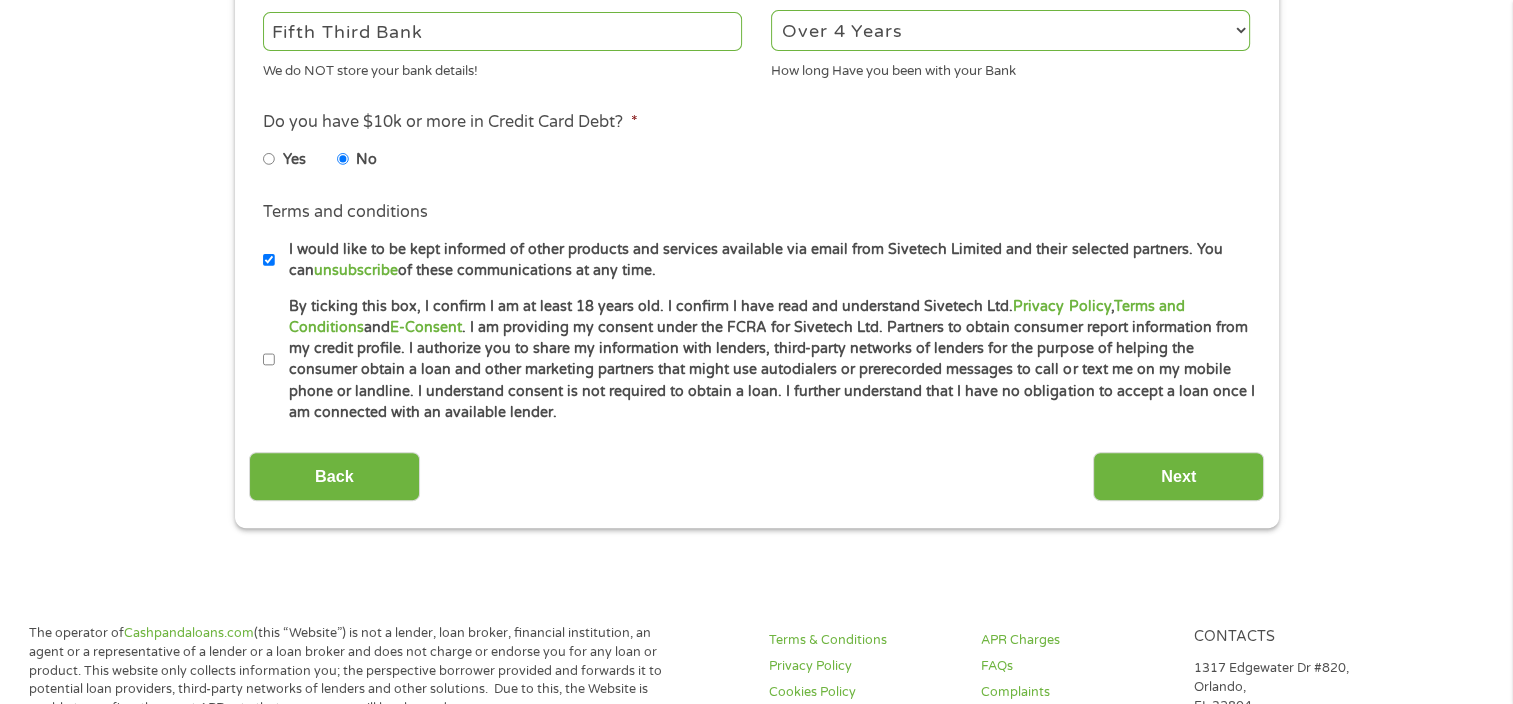 click on "By ticking this box, I confirm I am at least 18 years old. I confirm I have read and understand Sivetech Ltd.  Privacy Policy ,  Terms and Conditions  and  E-Consent . I am providing my consent under the FCRA for Sivetech Ltd. Partners to obtain consumer report information from my credit profile. I authorize you to share my information with lenders, third-party networks of lenders for the purpose of helping the consumer obtain a loan and other marketing partners that might use autodialers or prerecorded messages to call or text me on my mobile phone or landline. I understand consent is not required to obtain a loan. I further understand that I have no obligation to accept a loan once I am connected with an available lender." at bounding box center (269, 360) 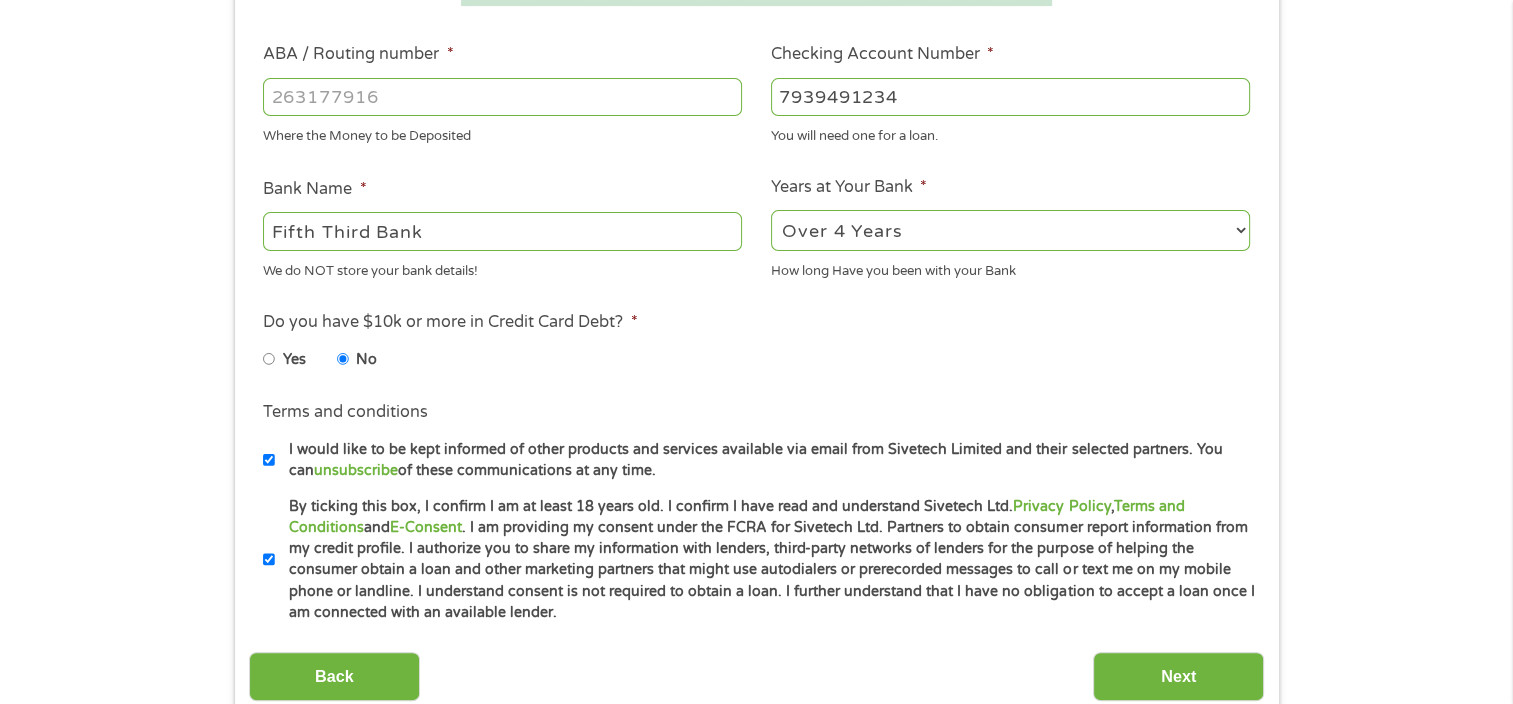 scroll, scrollTop: 500, scrollLeft: 0, axis: vertical 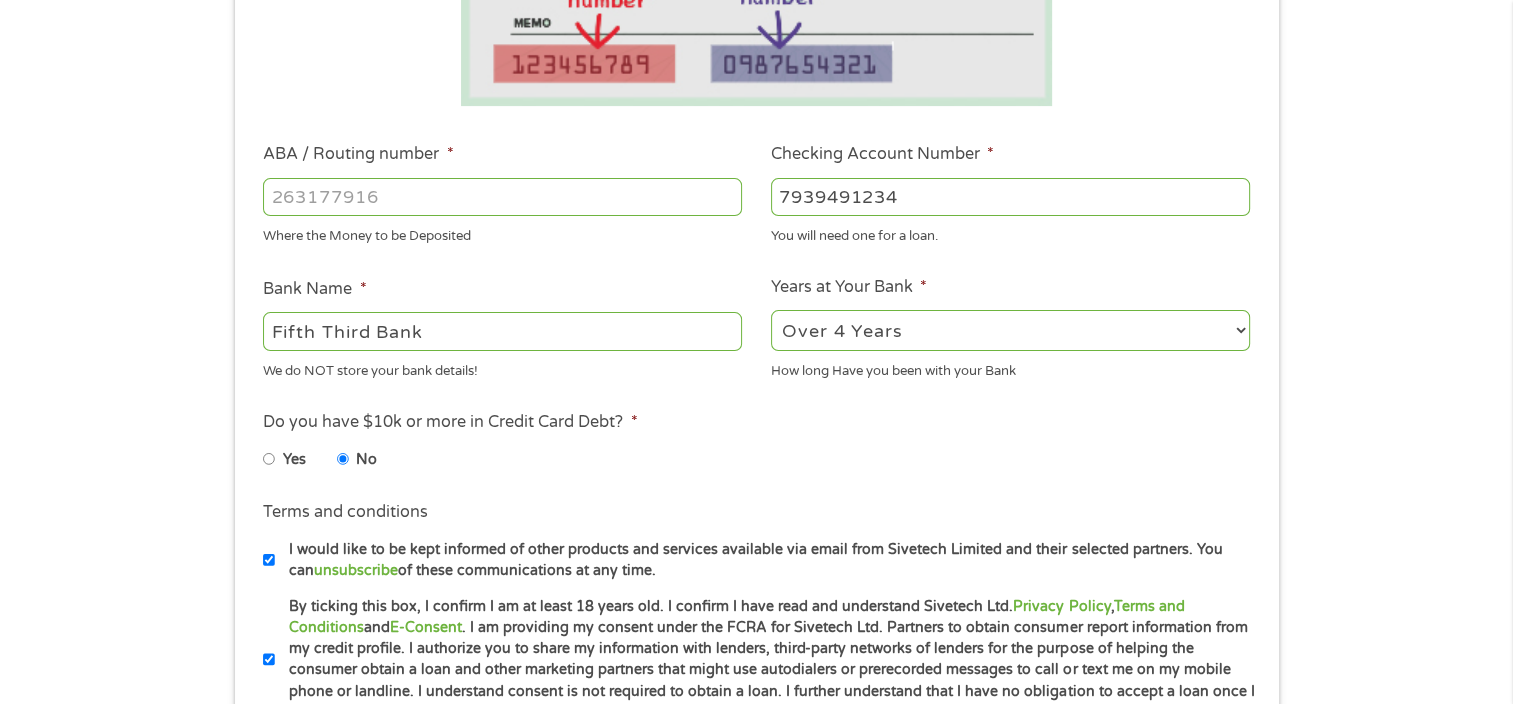 click on "ABA / Routing number *" at bounding box center [502, 197] 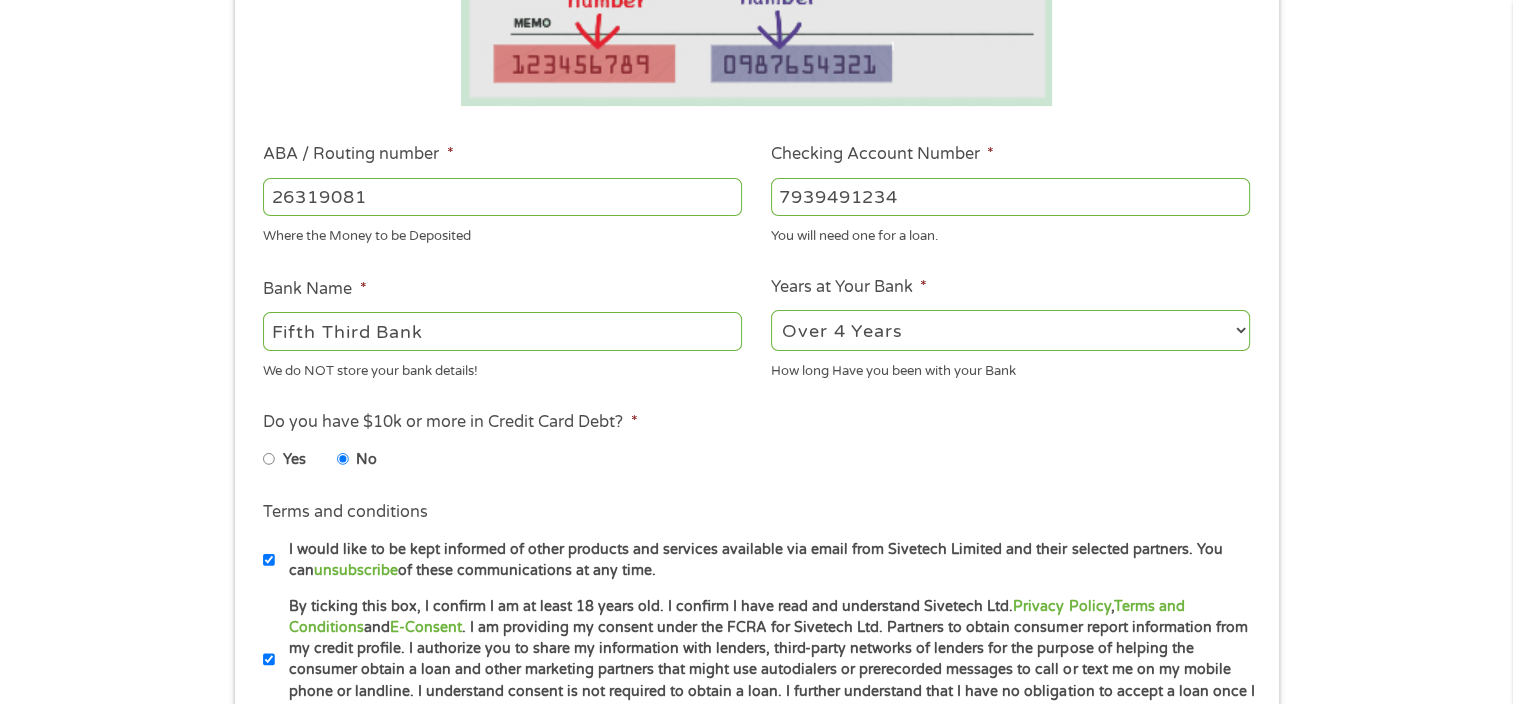 type on "263190812" 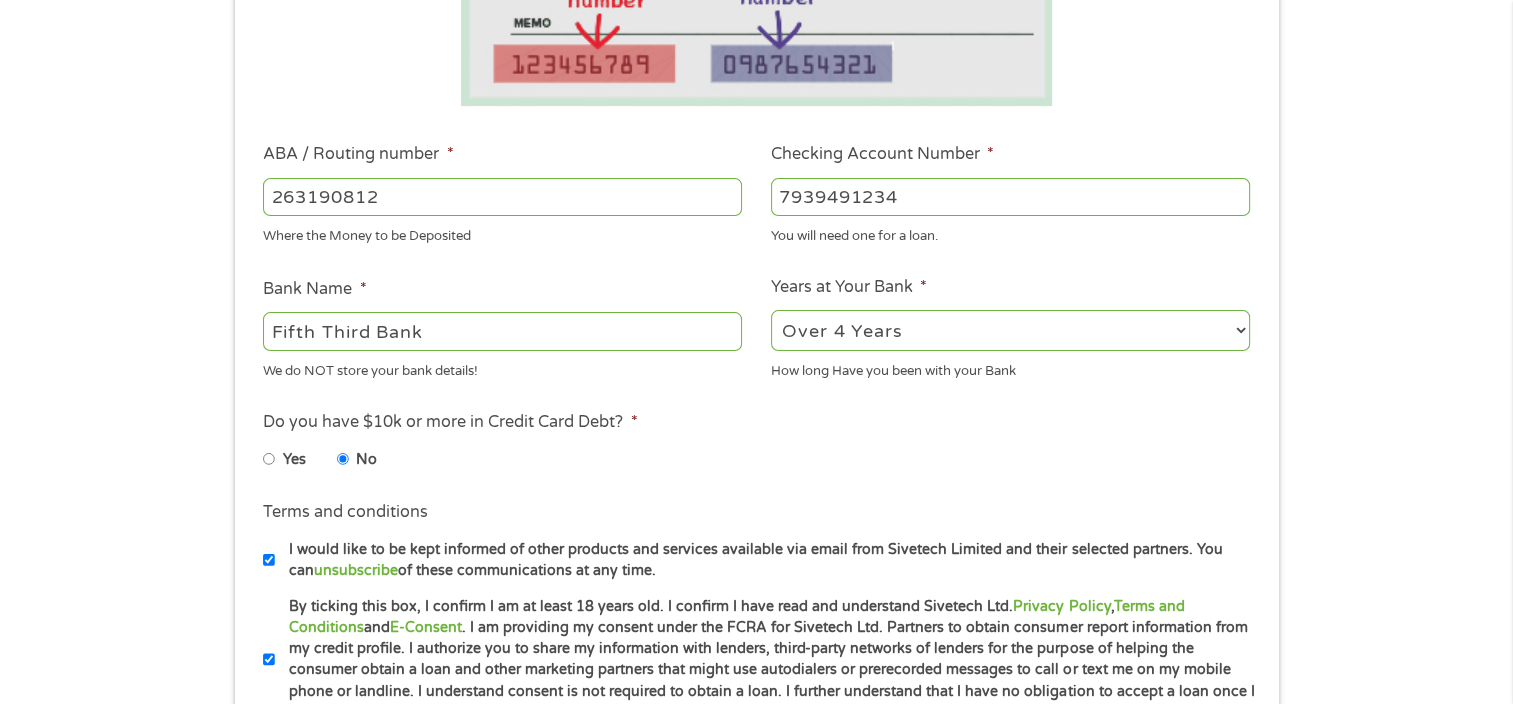 type on "FIFTH THIRD BANK" 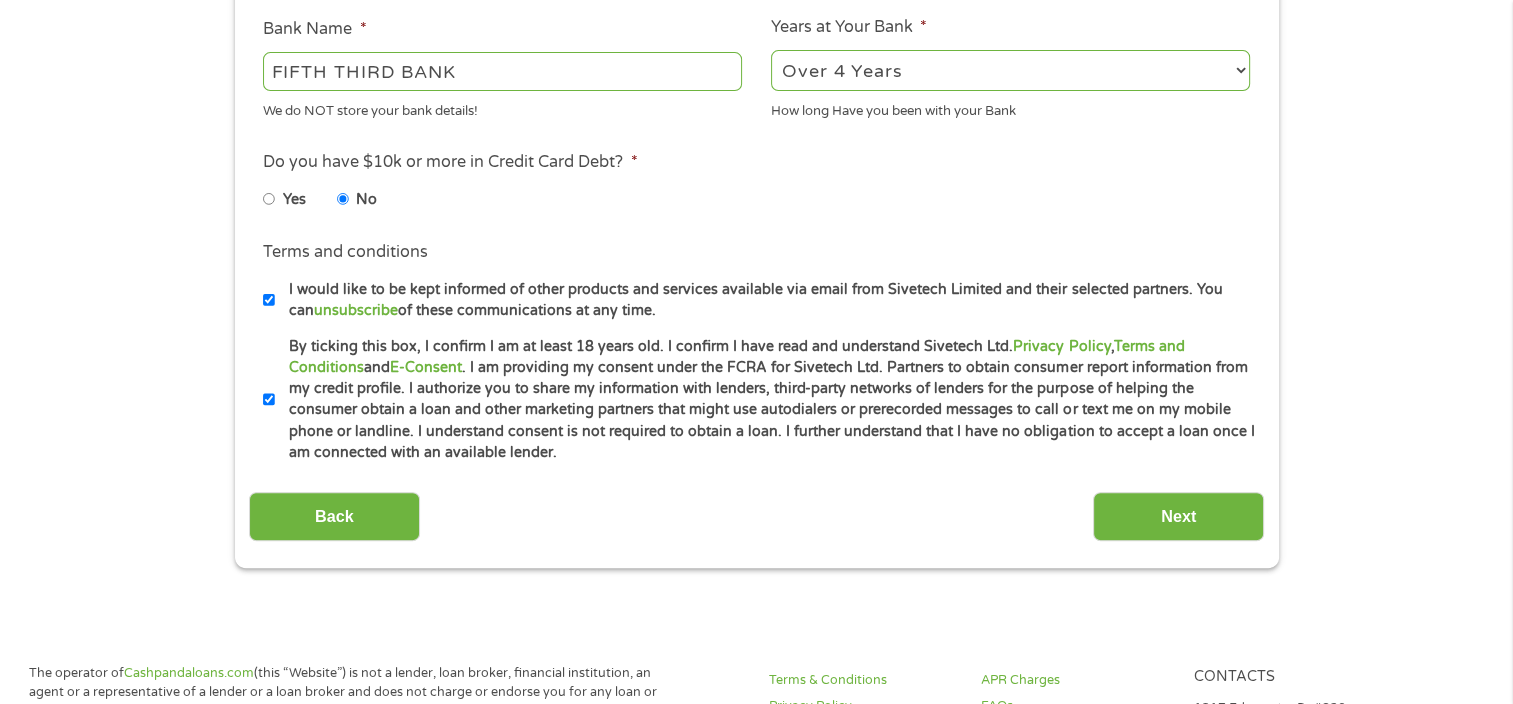 scroll, scrollTop: 1000, scrollLeft: 0, axis: vertical 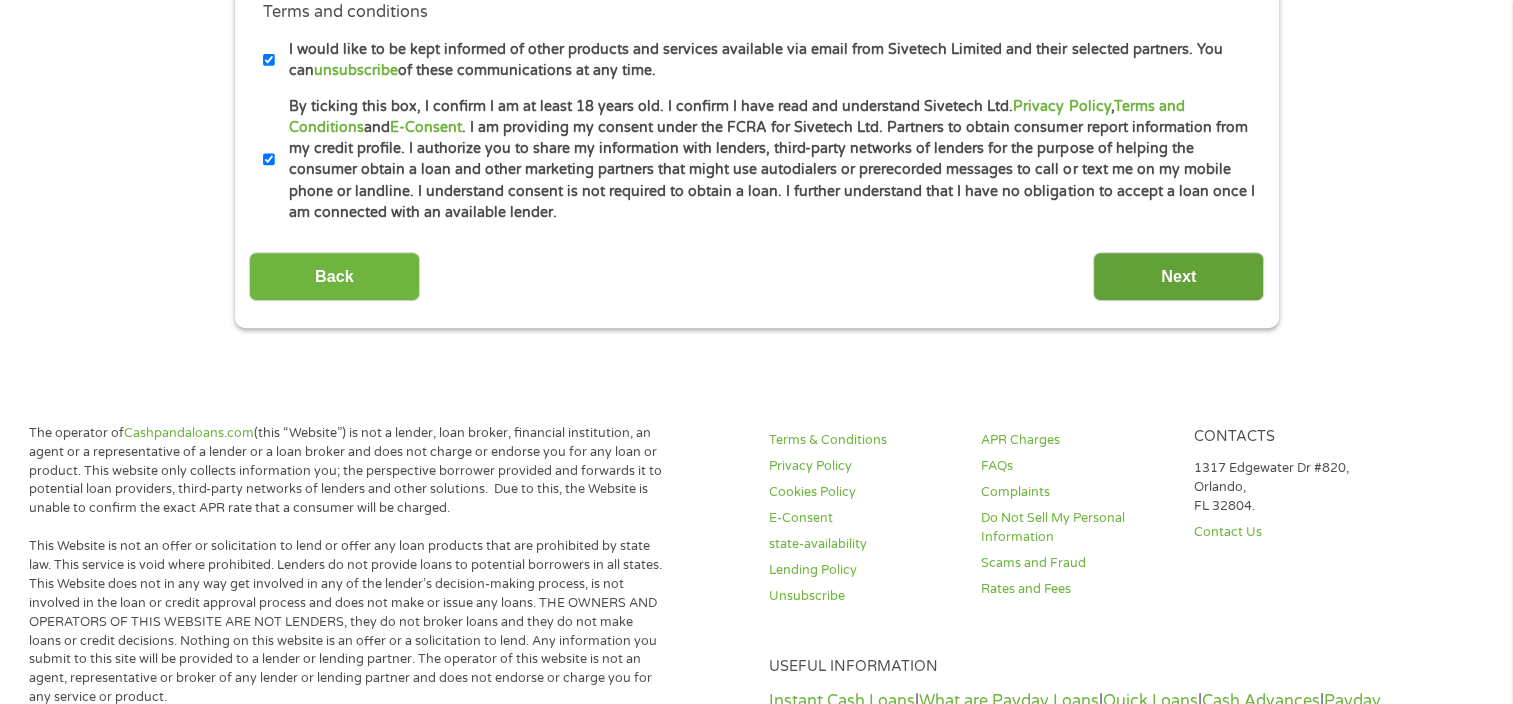 type on "263190812" 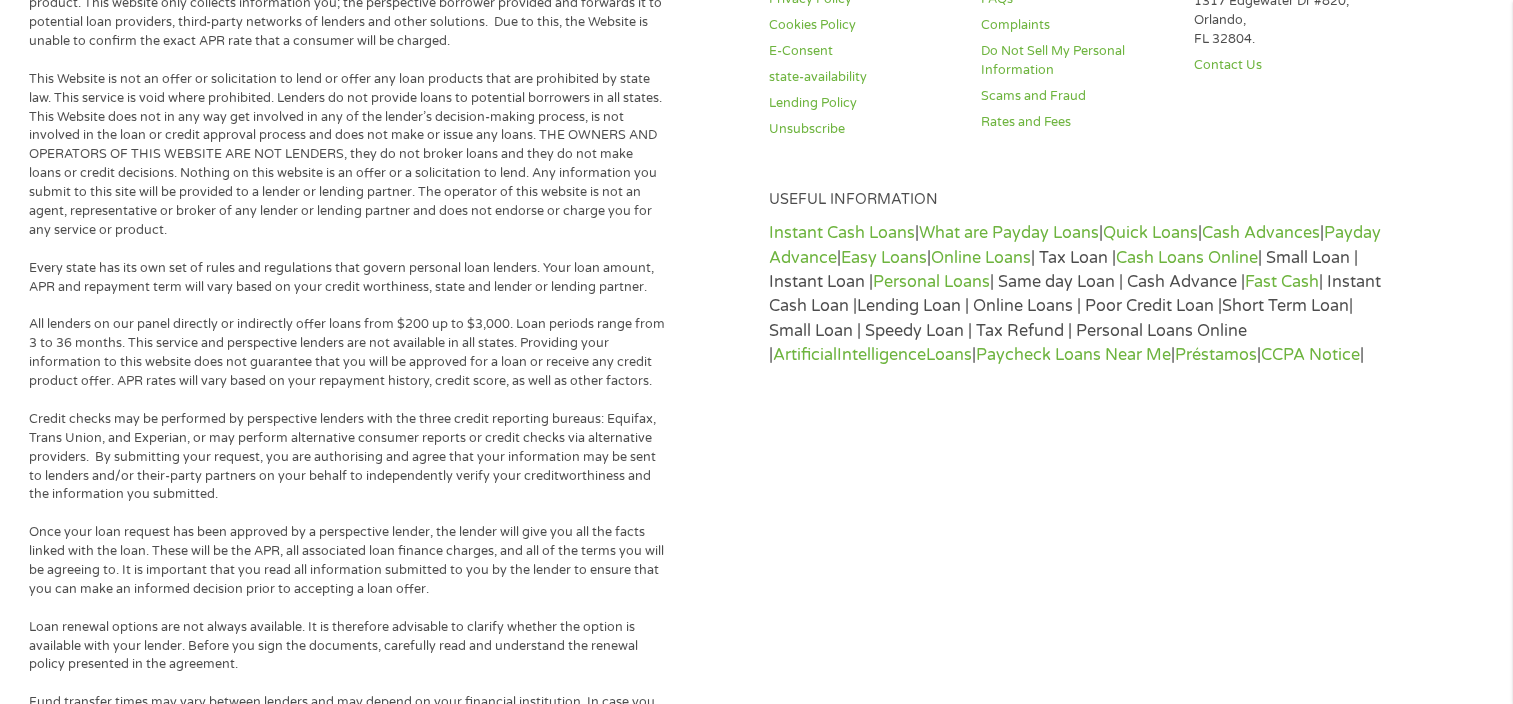 scroll, scrollTop: 8, scrollLeft: 8, axis: both 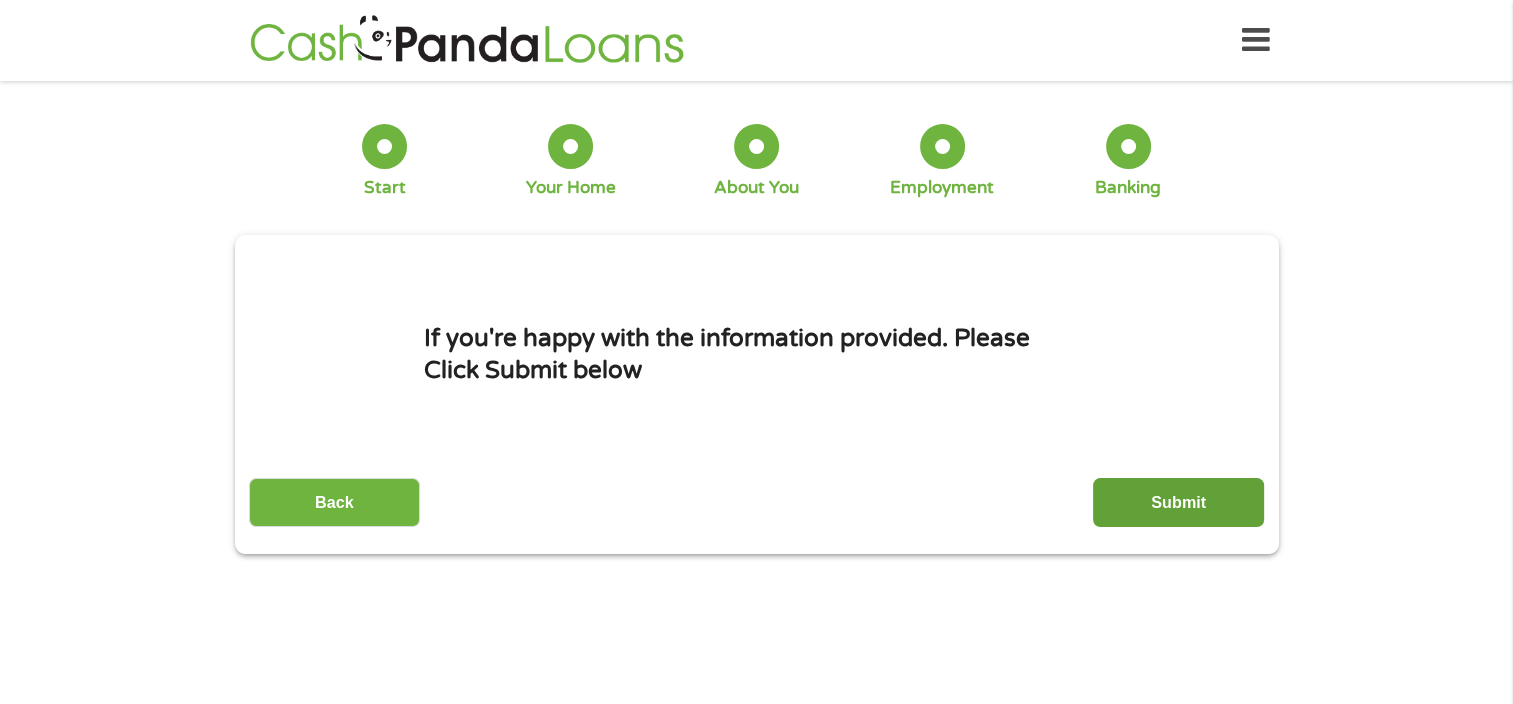 click on "Submit" at bounding box center [1178, 502] 